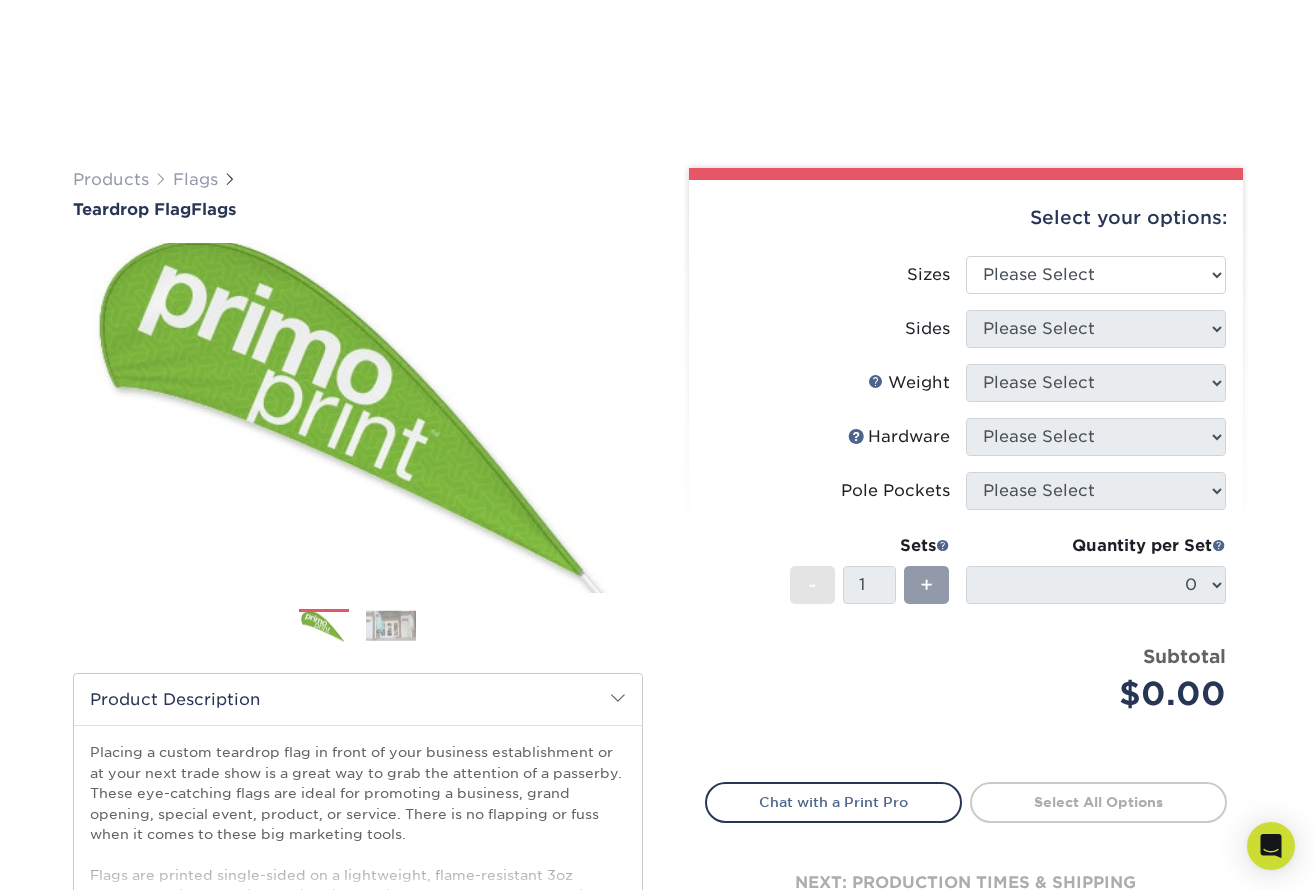 scroll, scrollTop: 890, scrollLeft: 0, axis: vertical 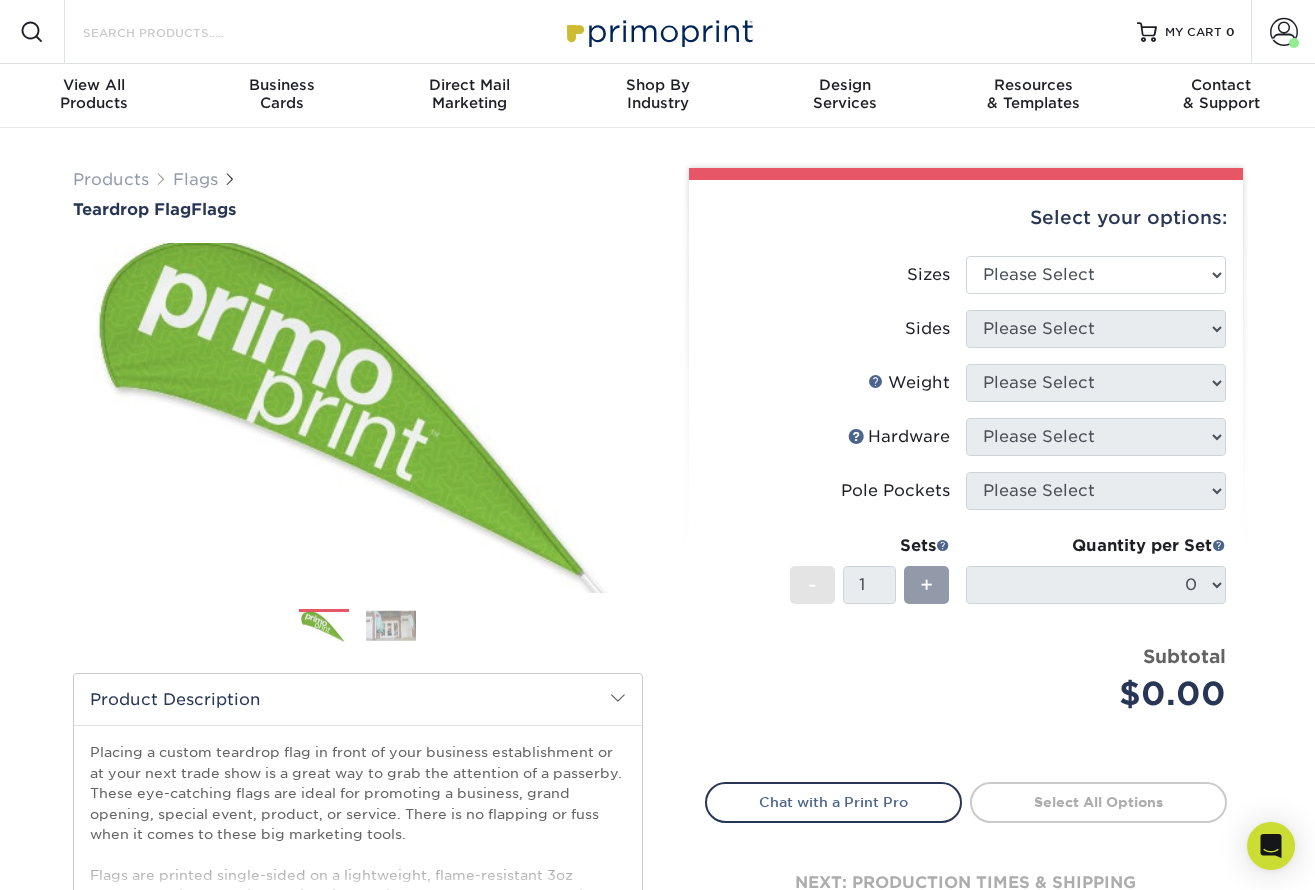 click on "Search Products" at bounding box center [178, 32] 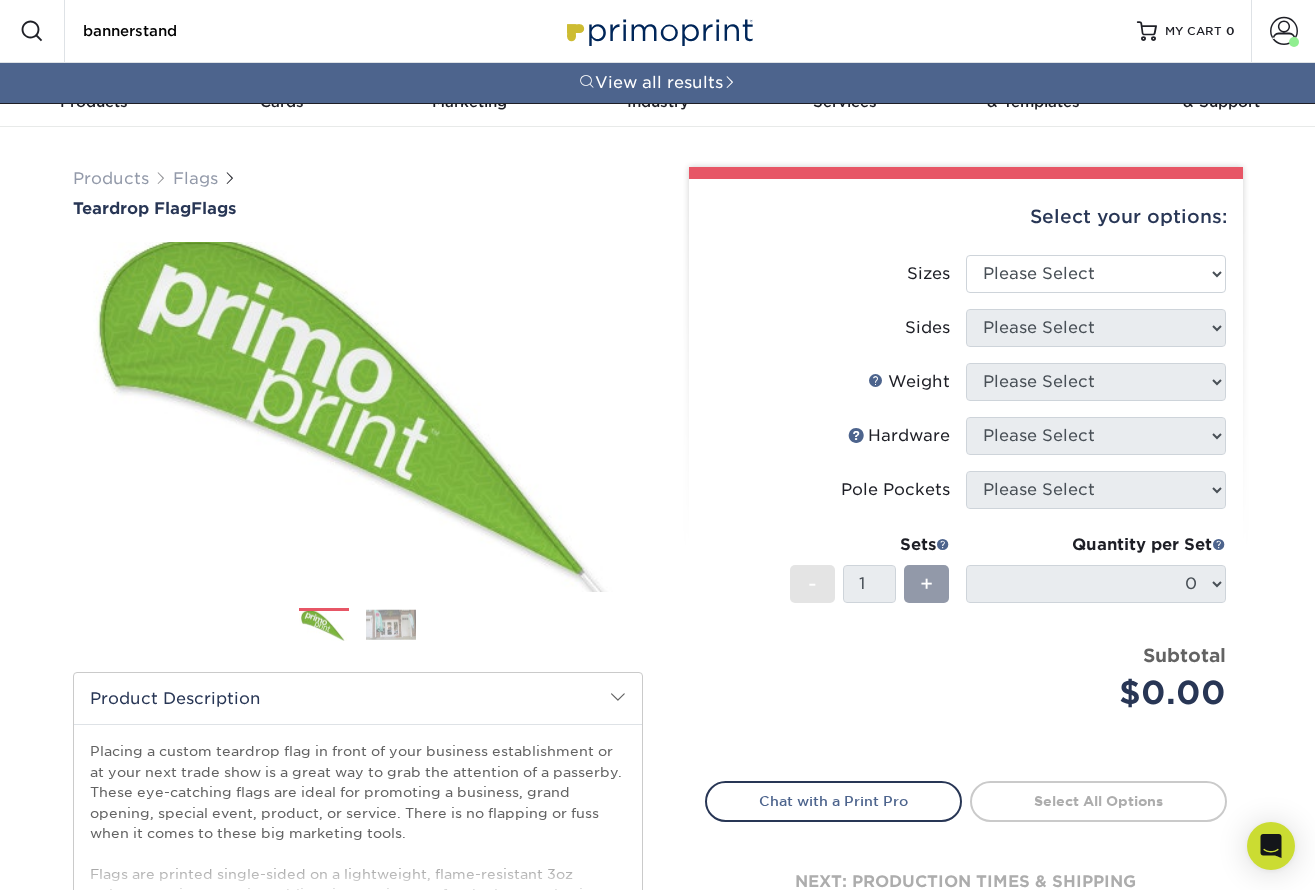 type on "bannerstand" 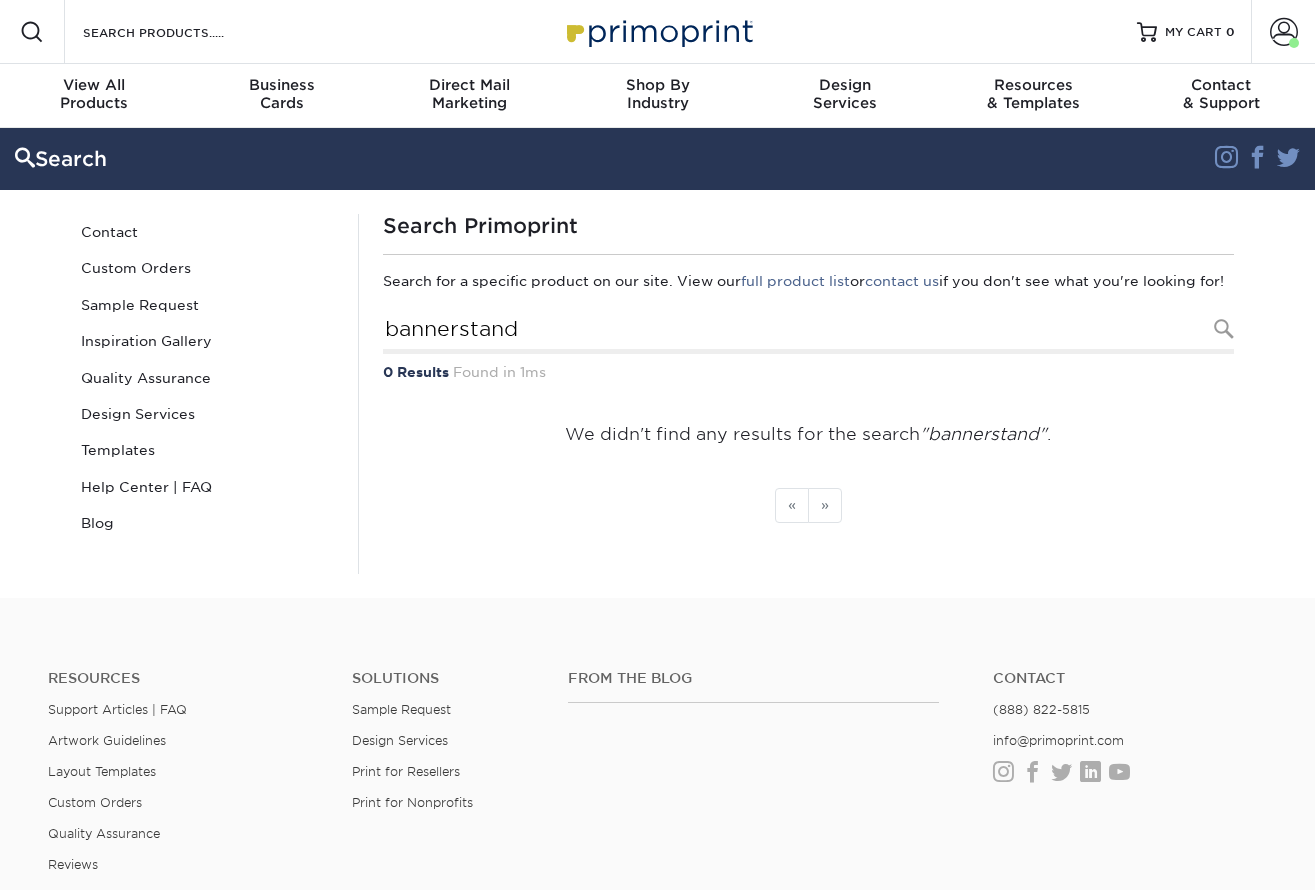 scroll, scrollTop: 0, scrollLeft: 0, axis: both 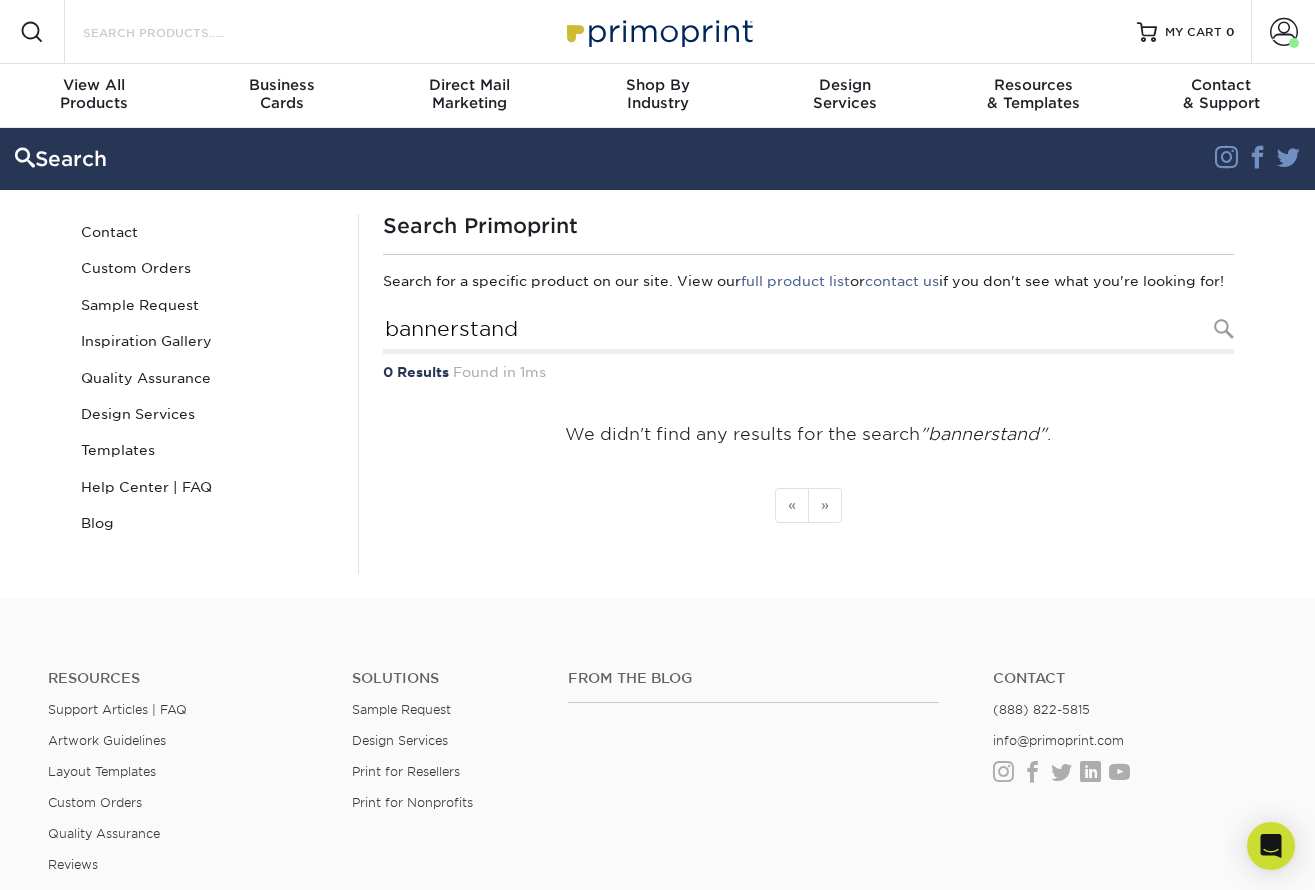 click on "Search Products" at bounding box center (178, 32) 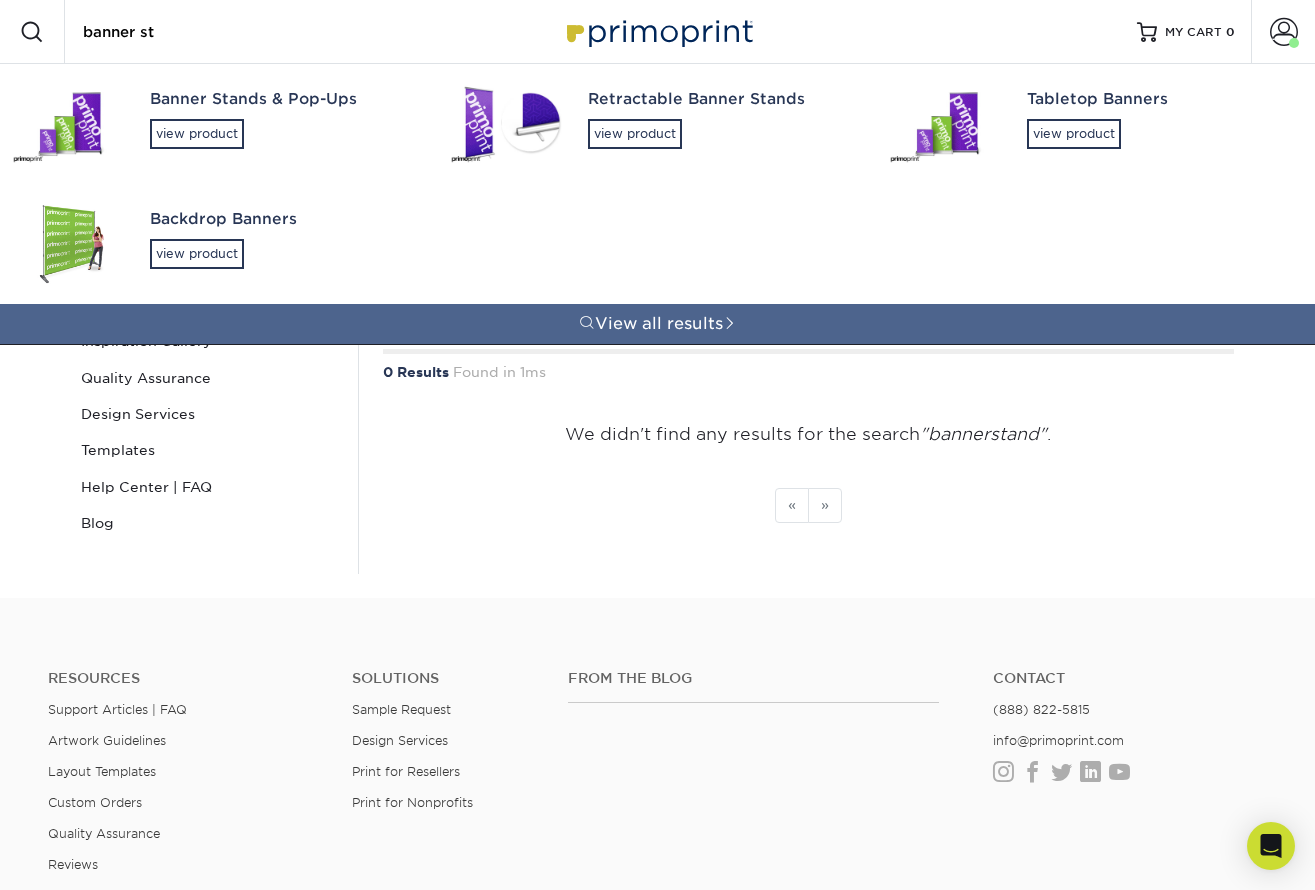 scroll, scrollTop: 4, scrollLeft: 0, axis: vertical 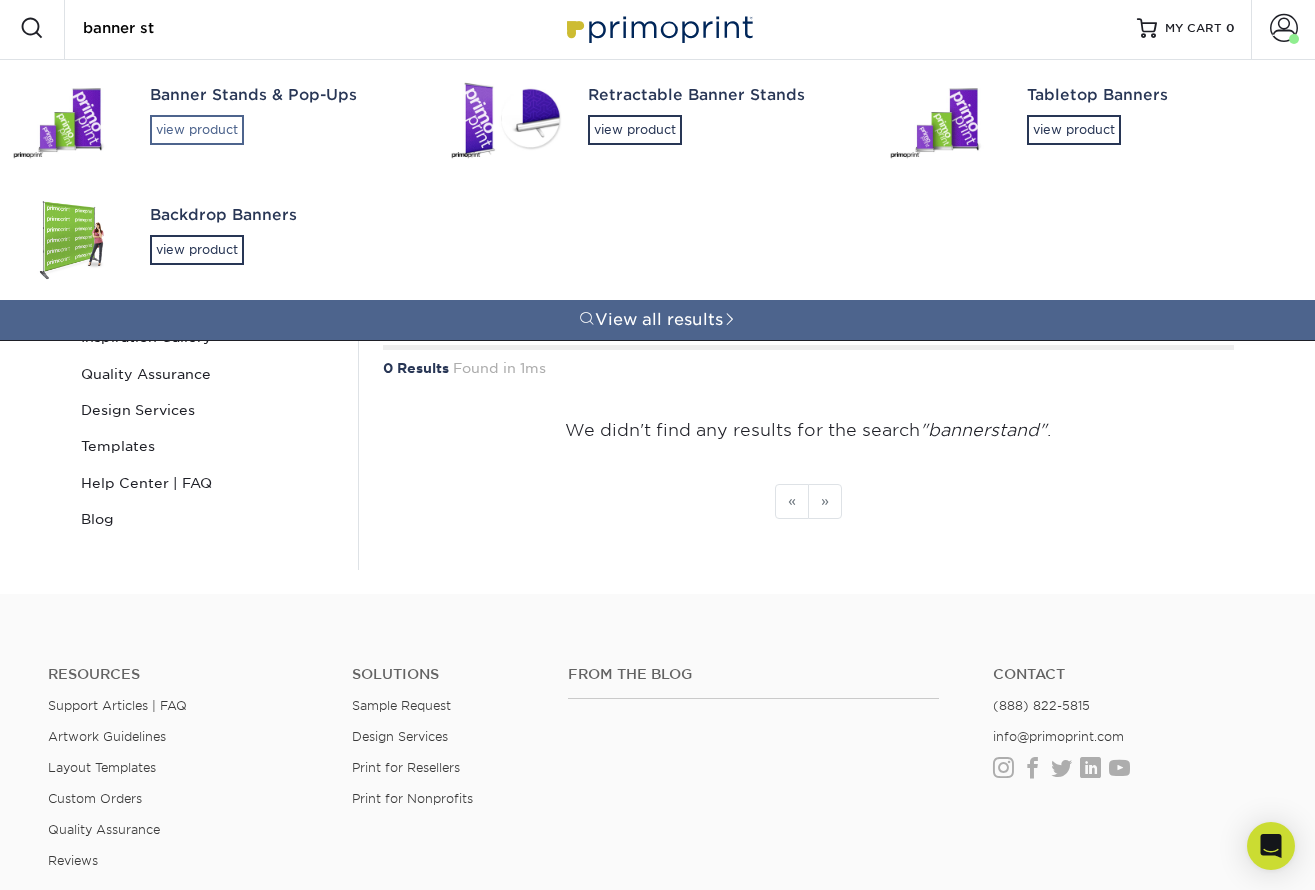 type on "banner st" 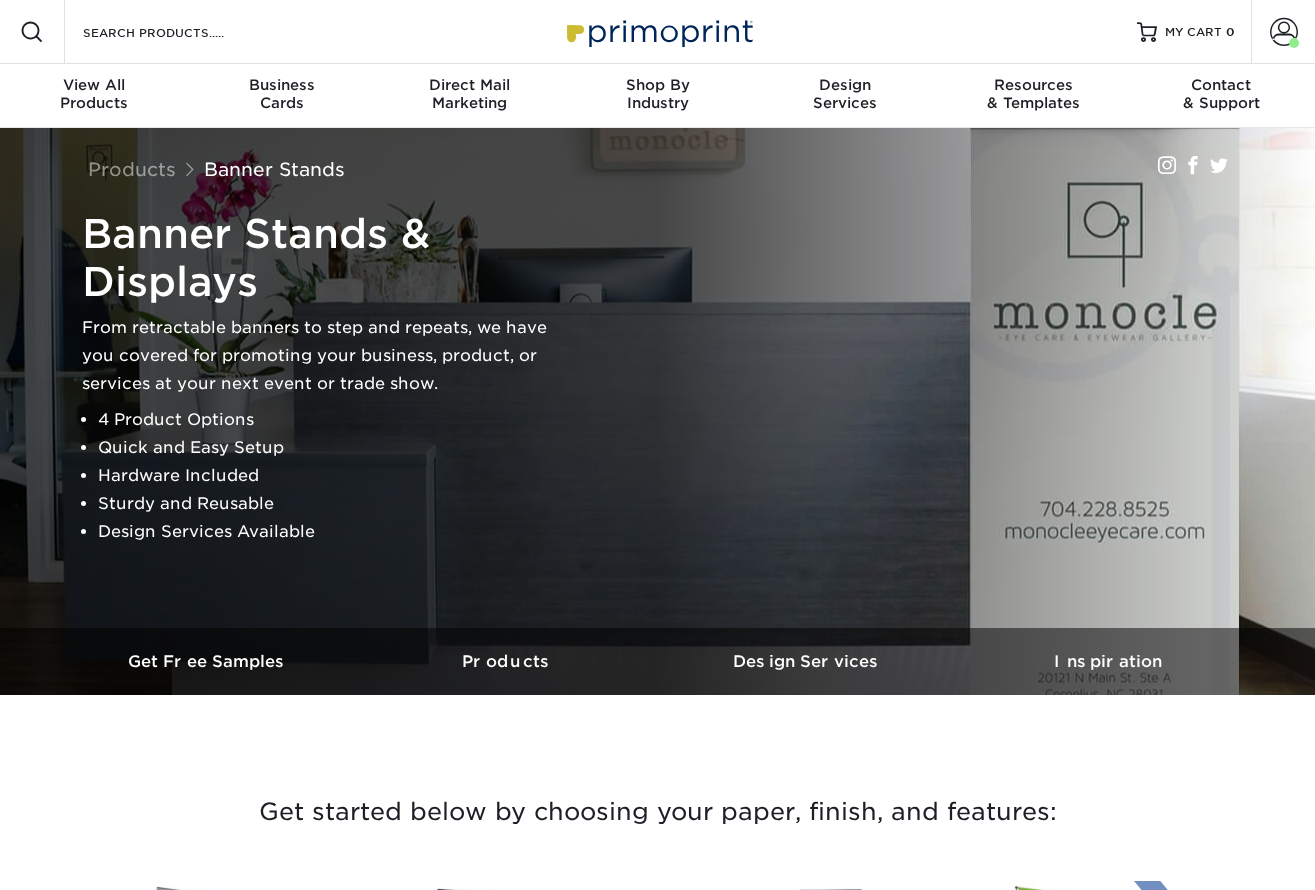 scroll, scrollTop: 0, scrollLeft: 0, axis: both 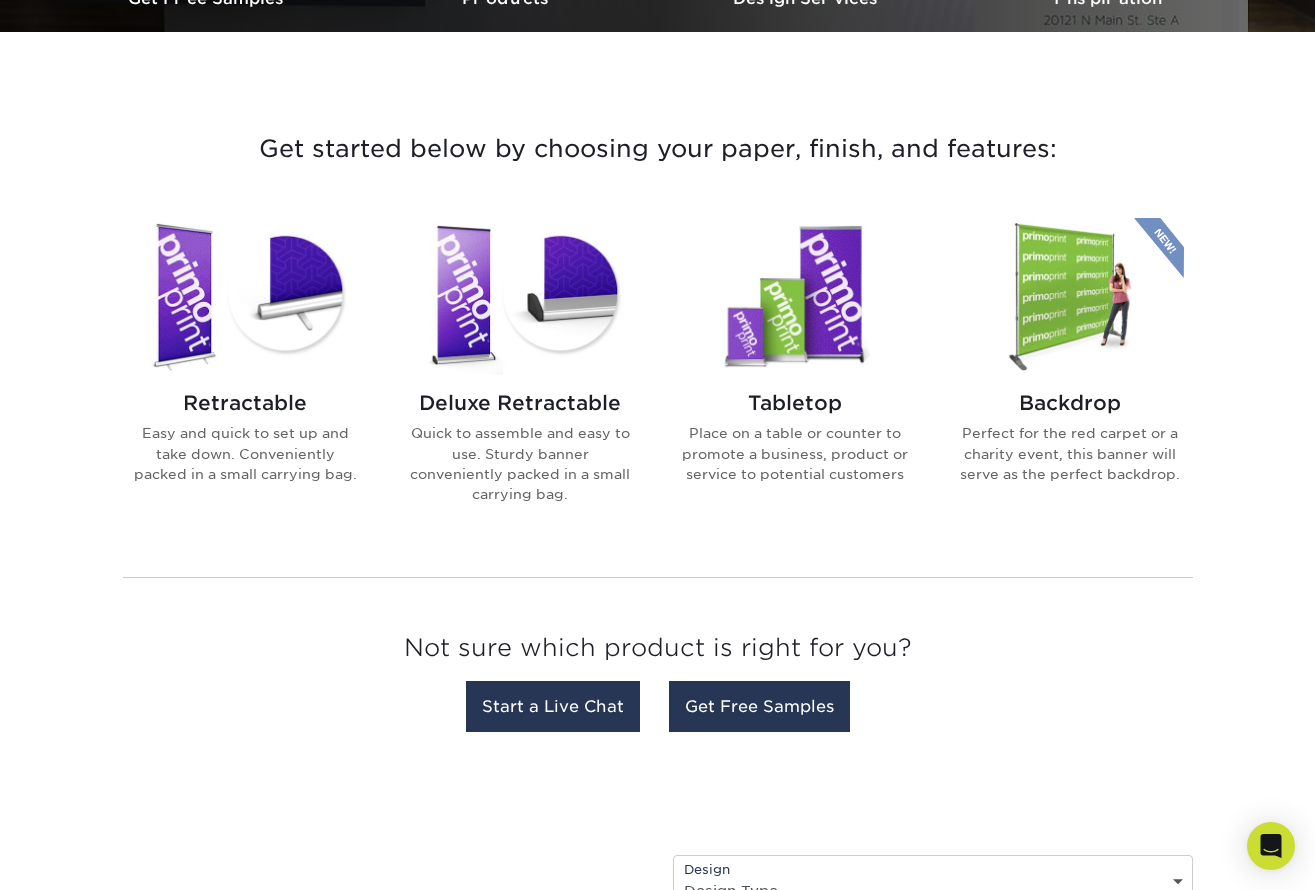 click on "Deluxe Retractable" at bounding box center (520, 403) 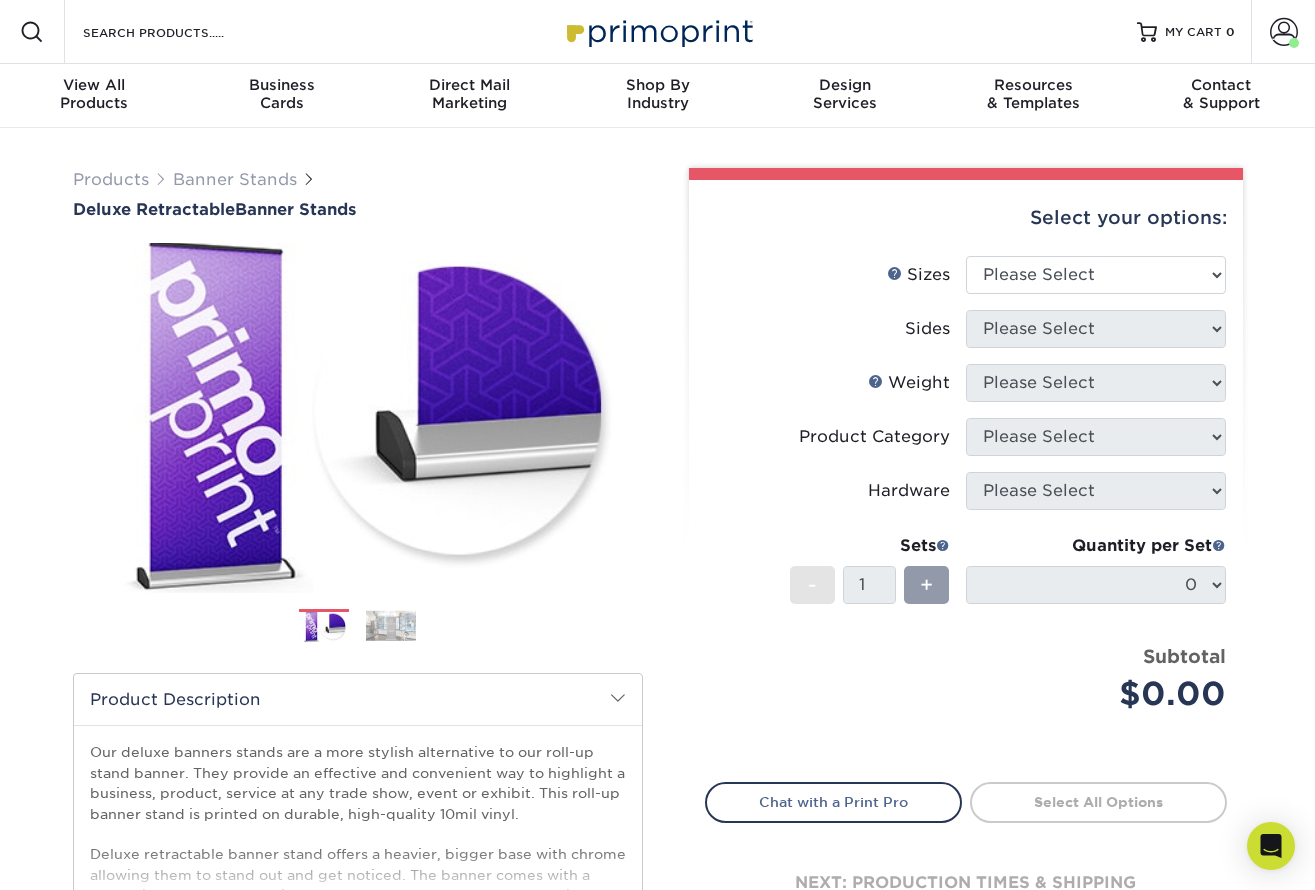 scroll, scrollTop: 0, scrollLeft: 0, axis: both 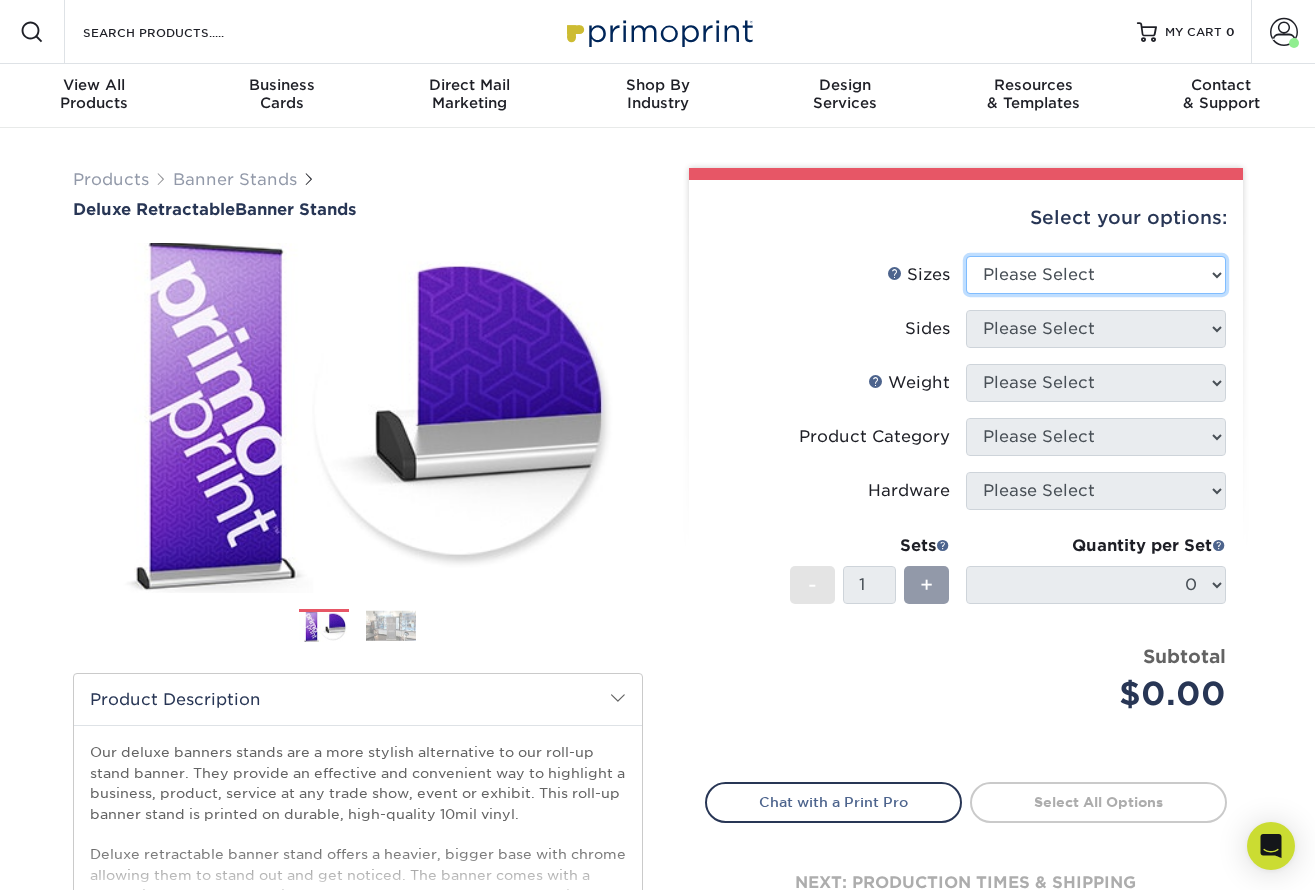 click on "Please Select
33" x 80"" at bounding box center [1096, 275] 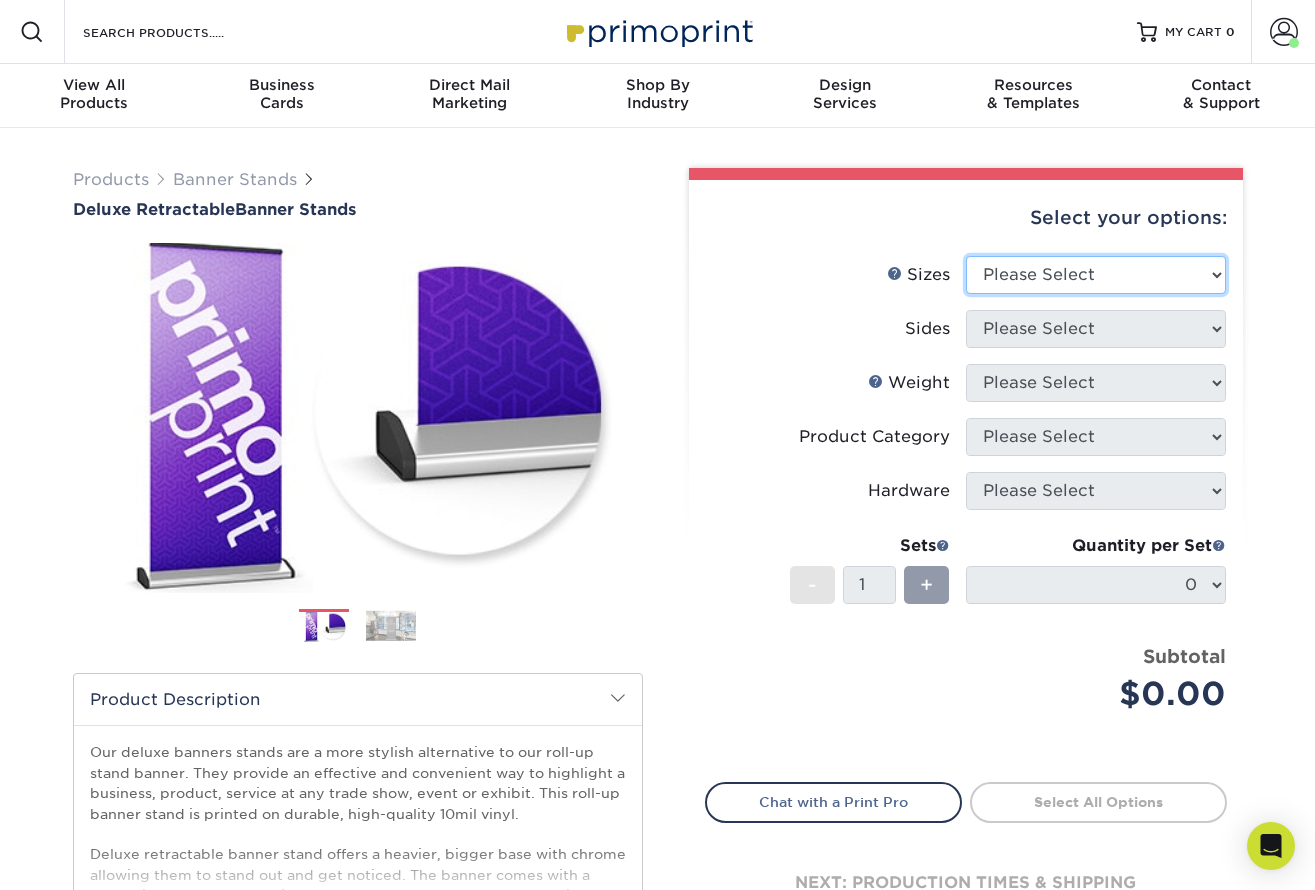 click on "Please Select
33" x 80"" at bounding box center (1096, 275) 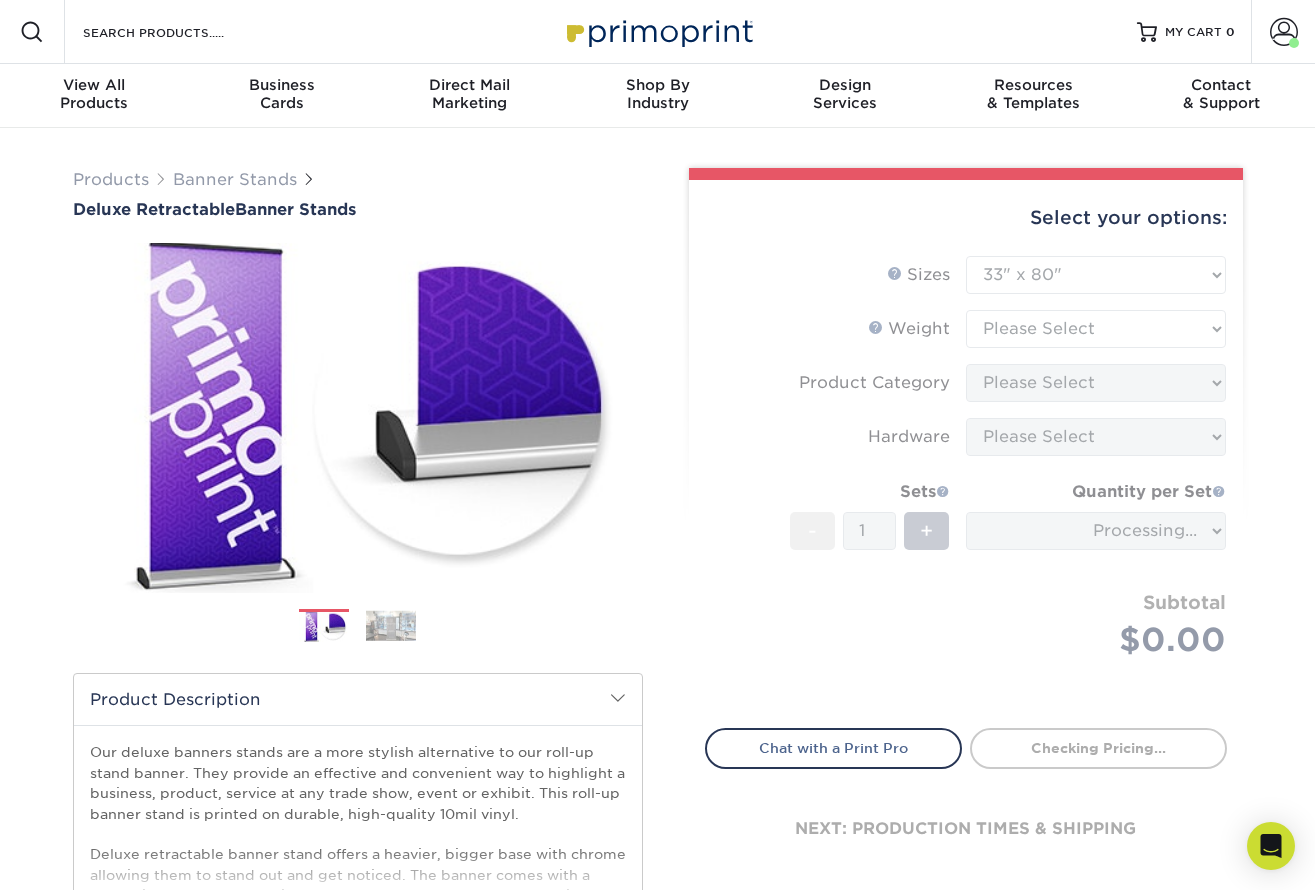 click on "Sizes Help Sizes
Please Select
33" x 80"
Sides Please Select 10MIL - 1" at bounding box center [966, 480] 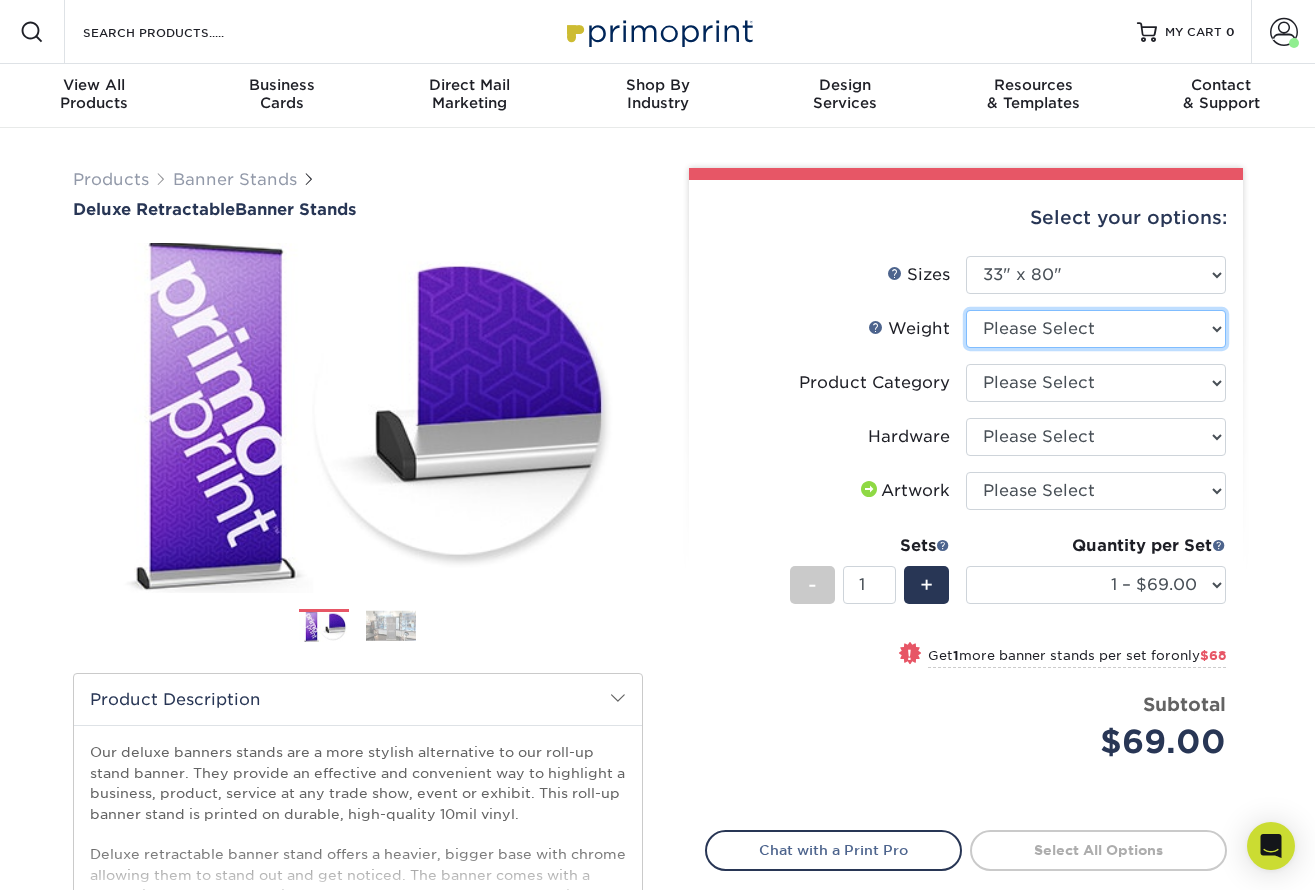 click on "Please Select 10MIL" at bounding box center (1096, 329) 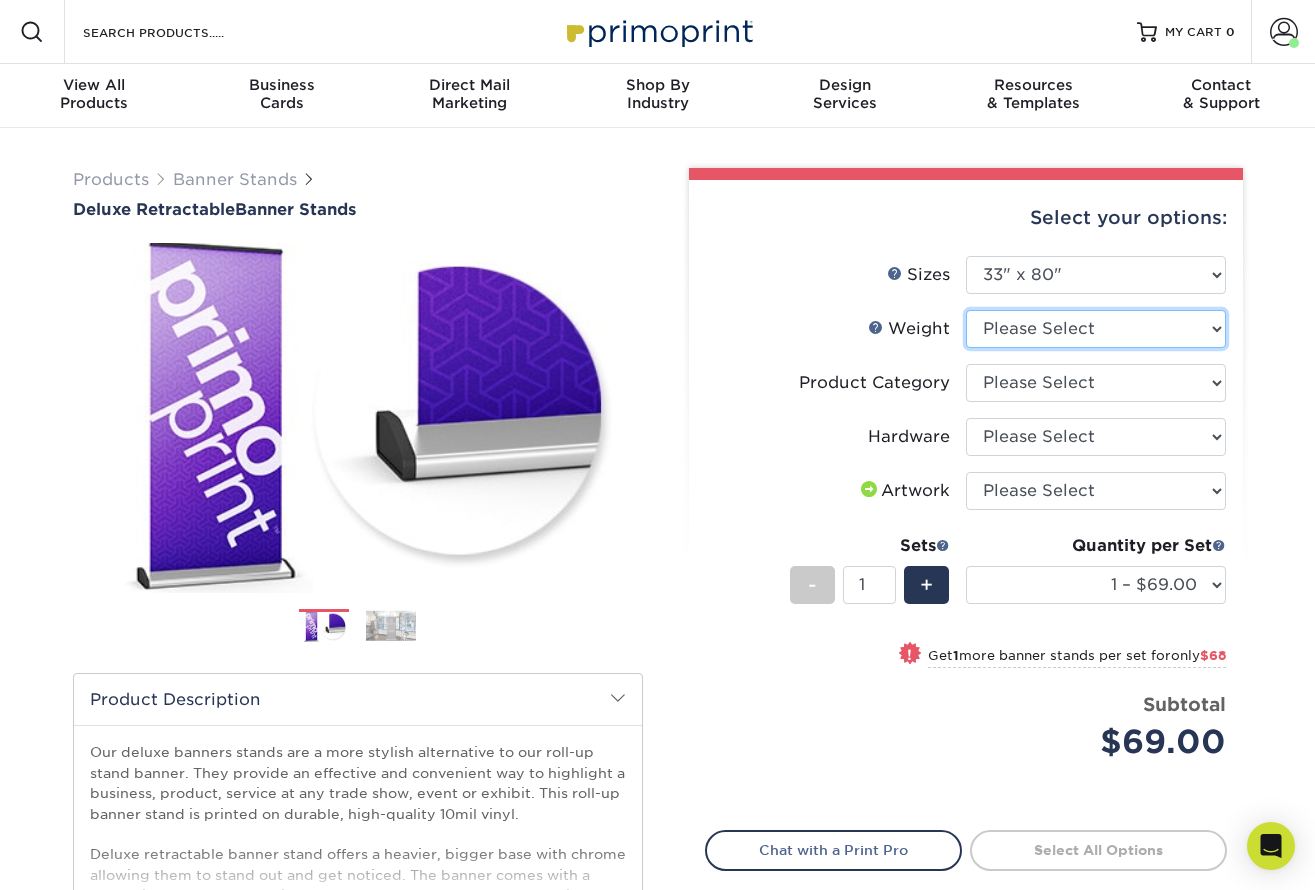 select on "10MIL" 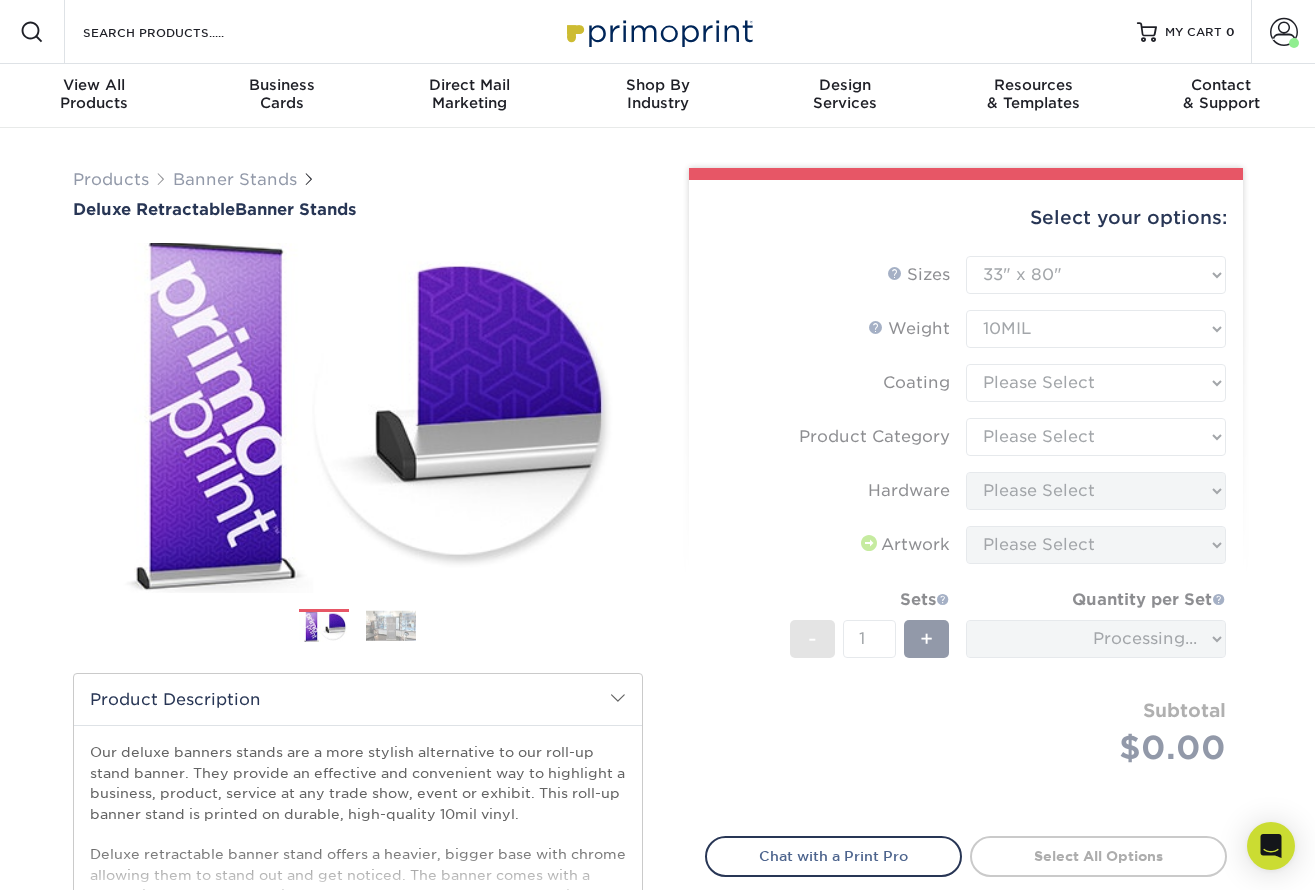 click on "Sizes Help Sizes
Please Select
33" x 80"
Sides Please Select 10MIL - 1" at bounding box center [966, 534] 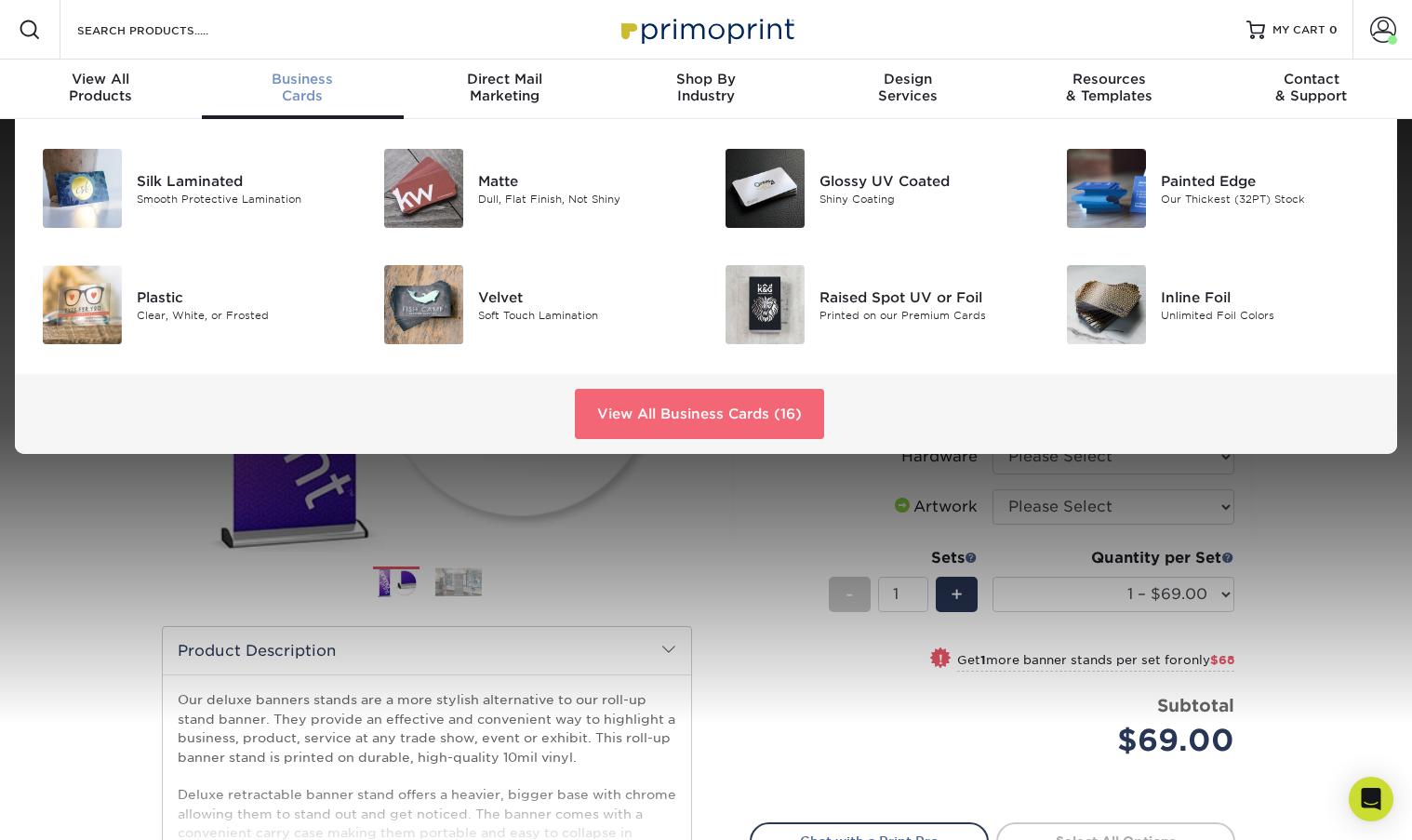 click on "View All Business Cards (16)" at bounding box center [699, 414] 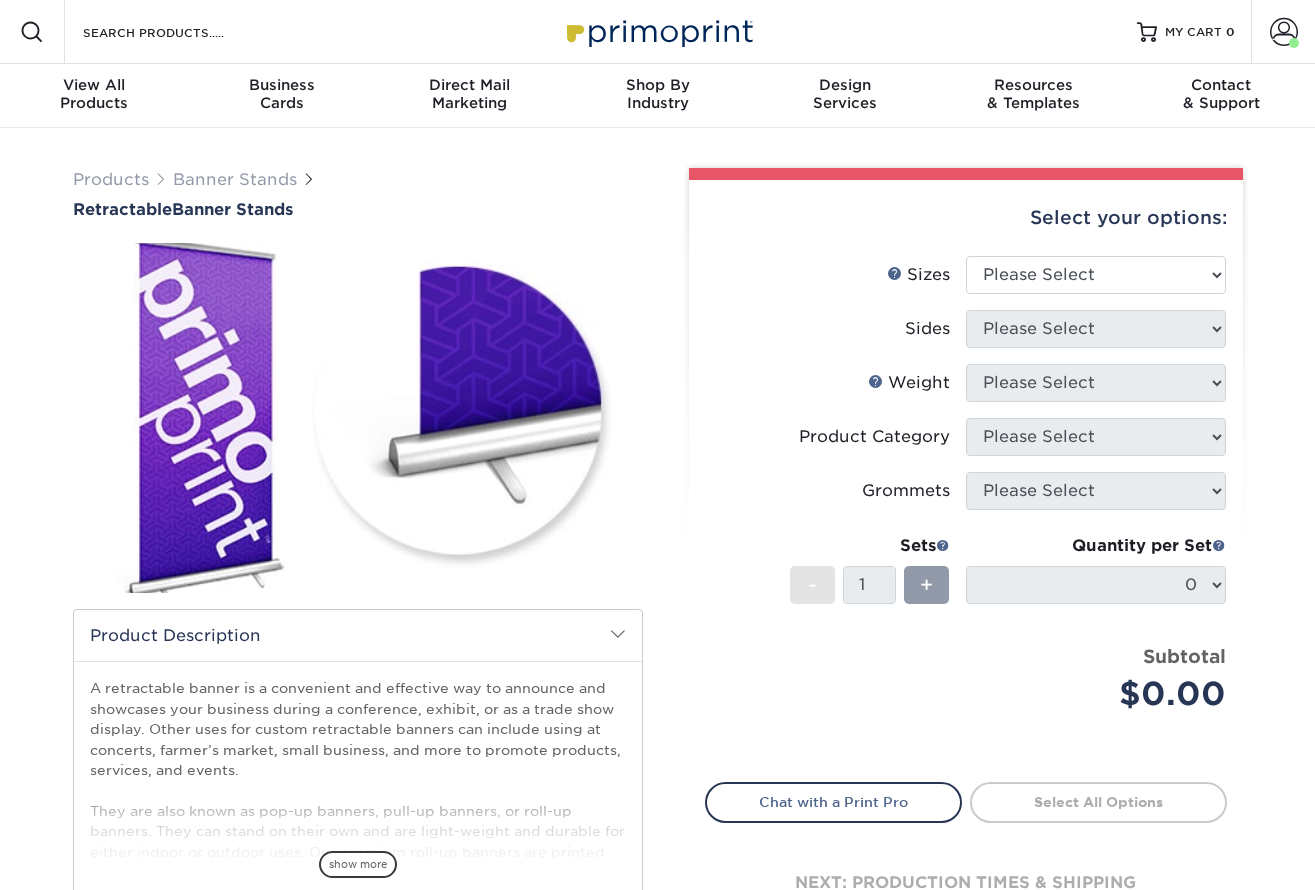 scroll, scrollTop: 0, scrollLeft: 0, axis: both 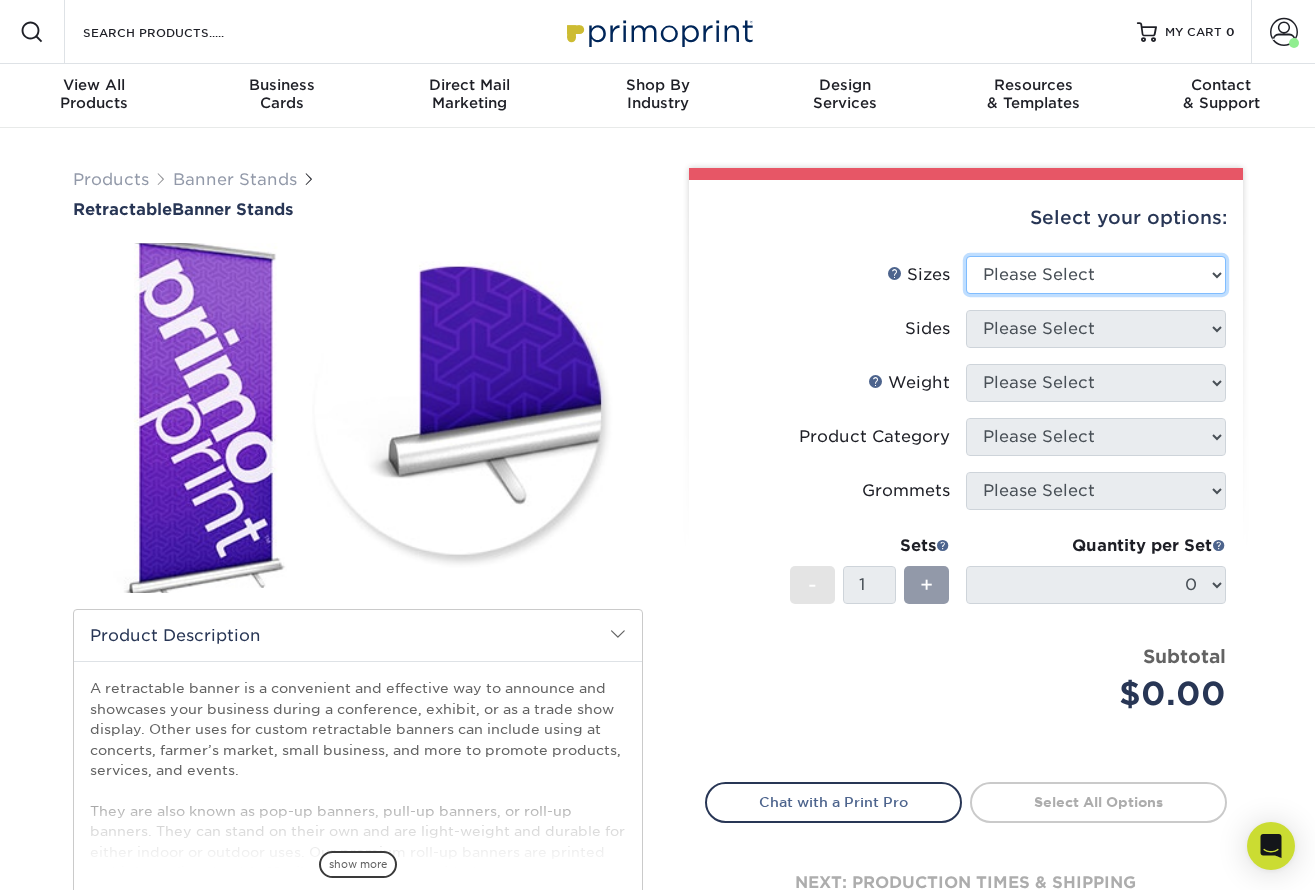 click on "Please Select
24" x 60"
33" x 80"
47" x 80"" at bounding box center [1096, 275] 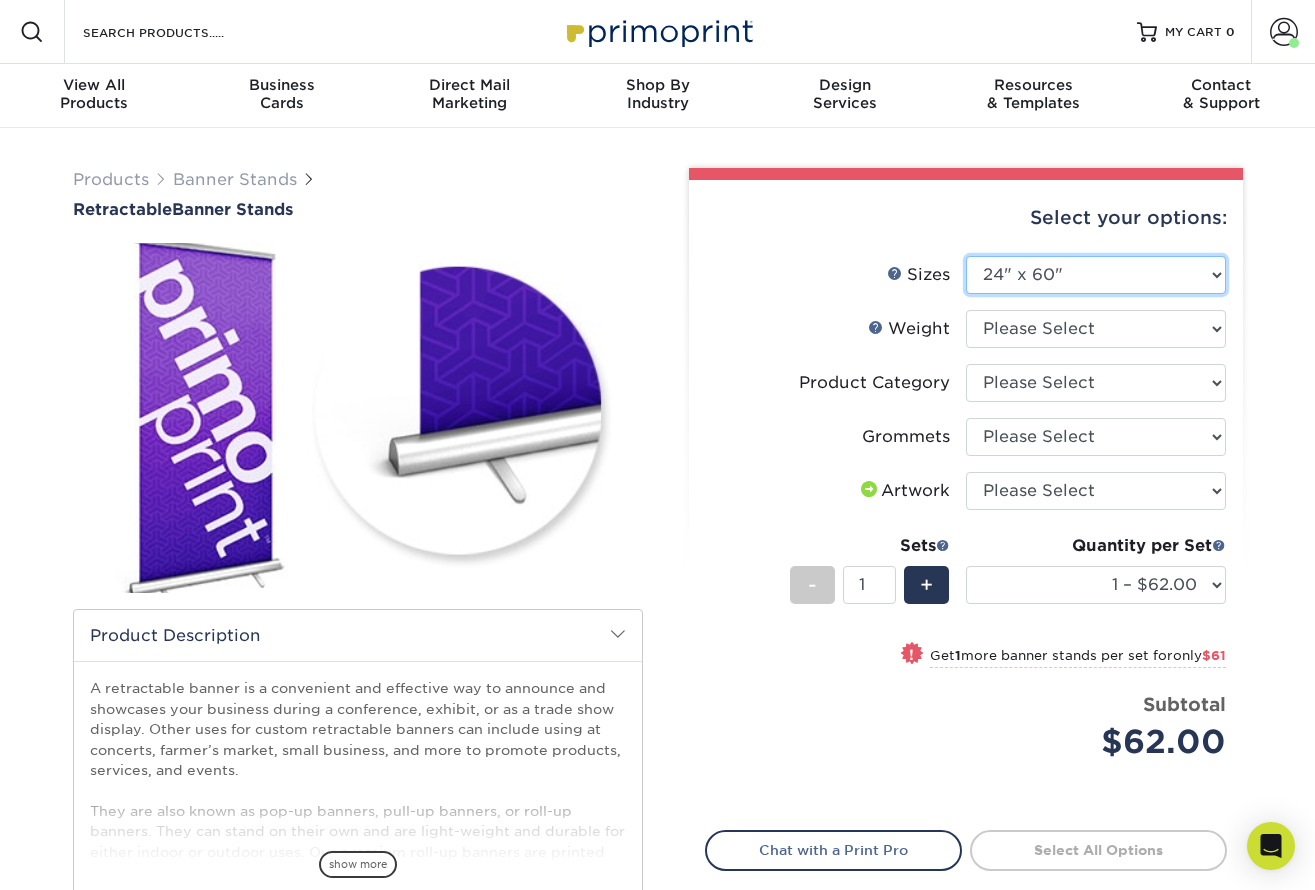 click on "Please Select
24" x 60"
33" x 80"
47" x 80"" at bounding box center (1096, 275) 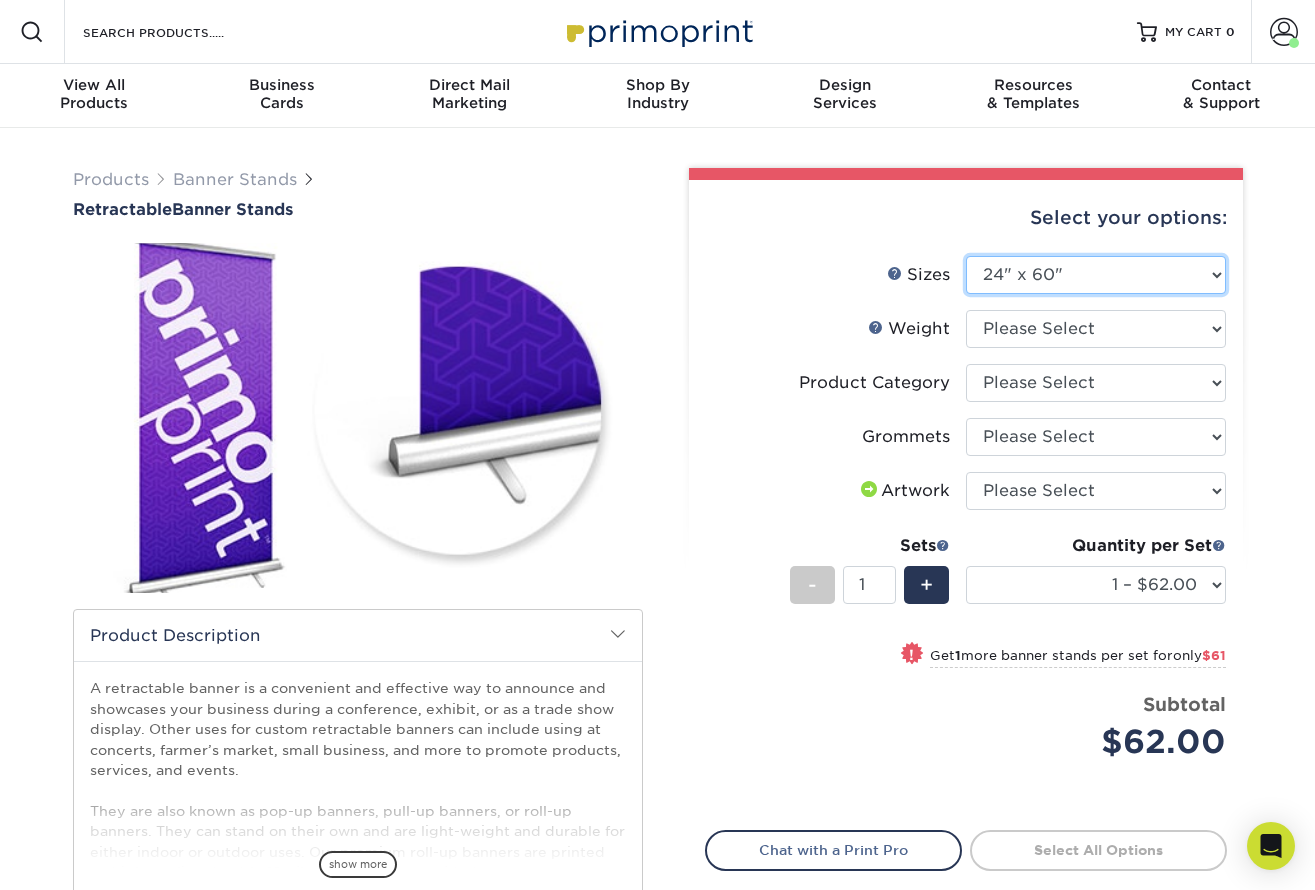 select on "47.00x80.00" 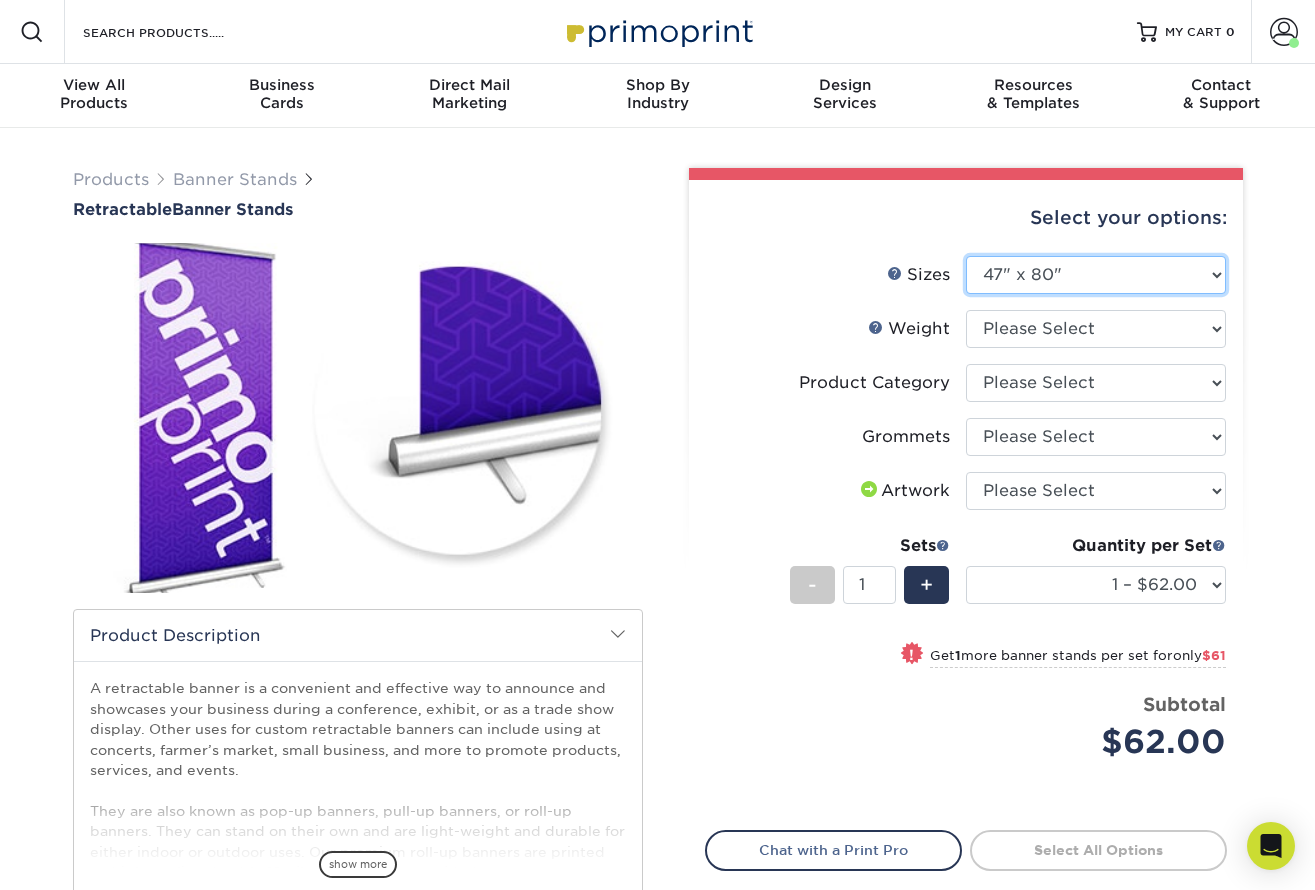select on "-1" 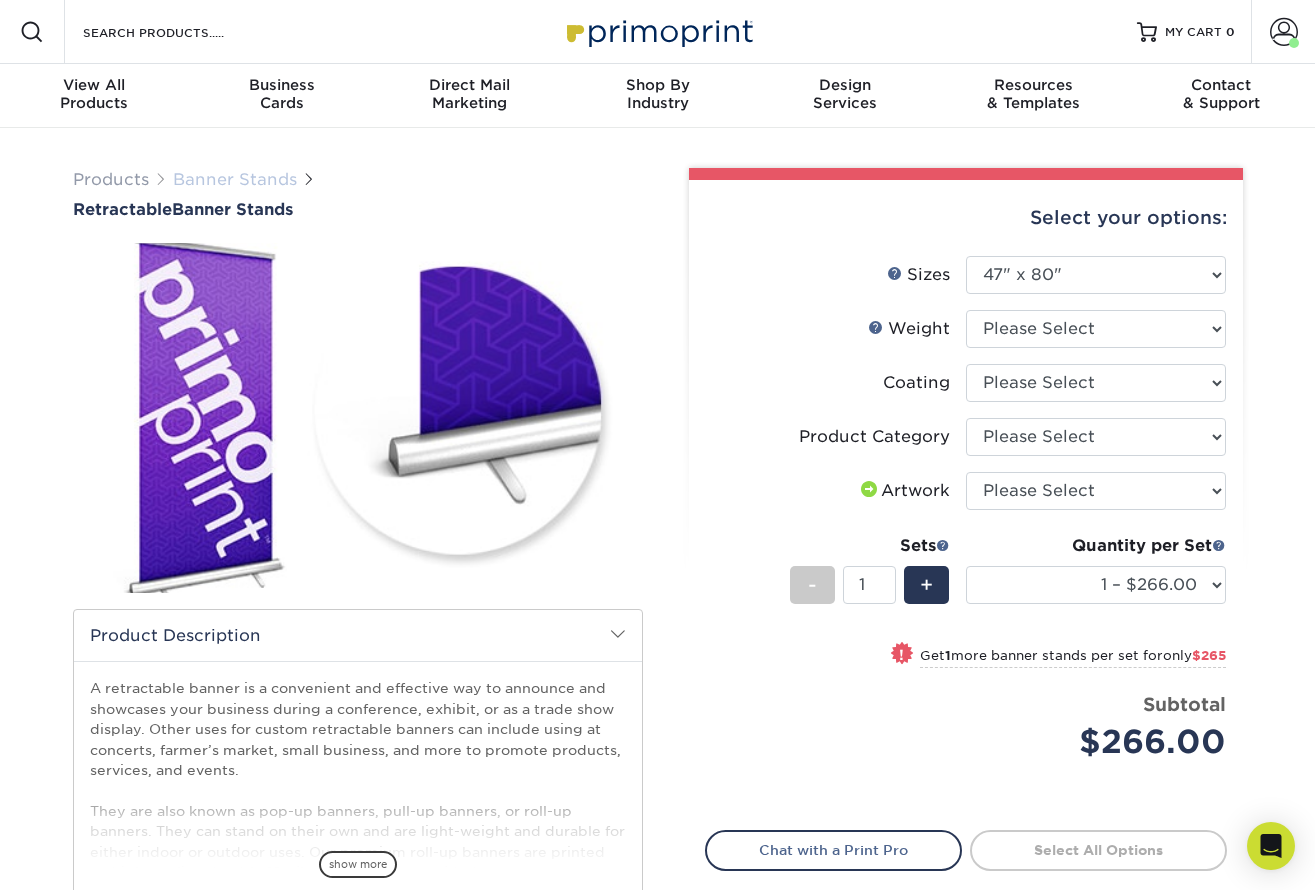 click on "Banner Stands" at bounding box center [235, 179] 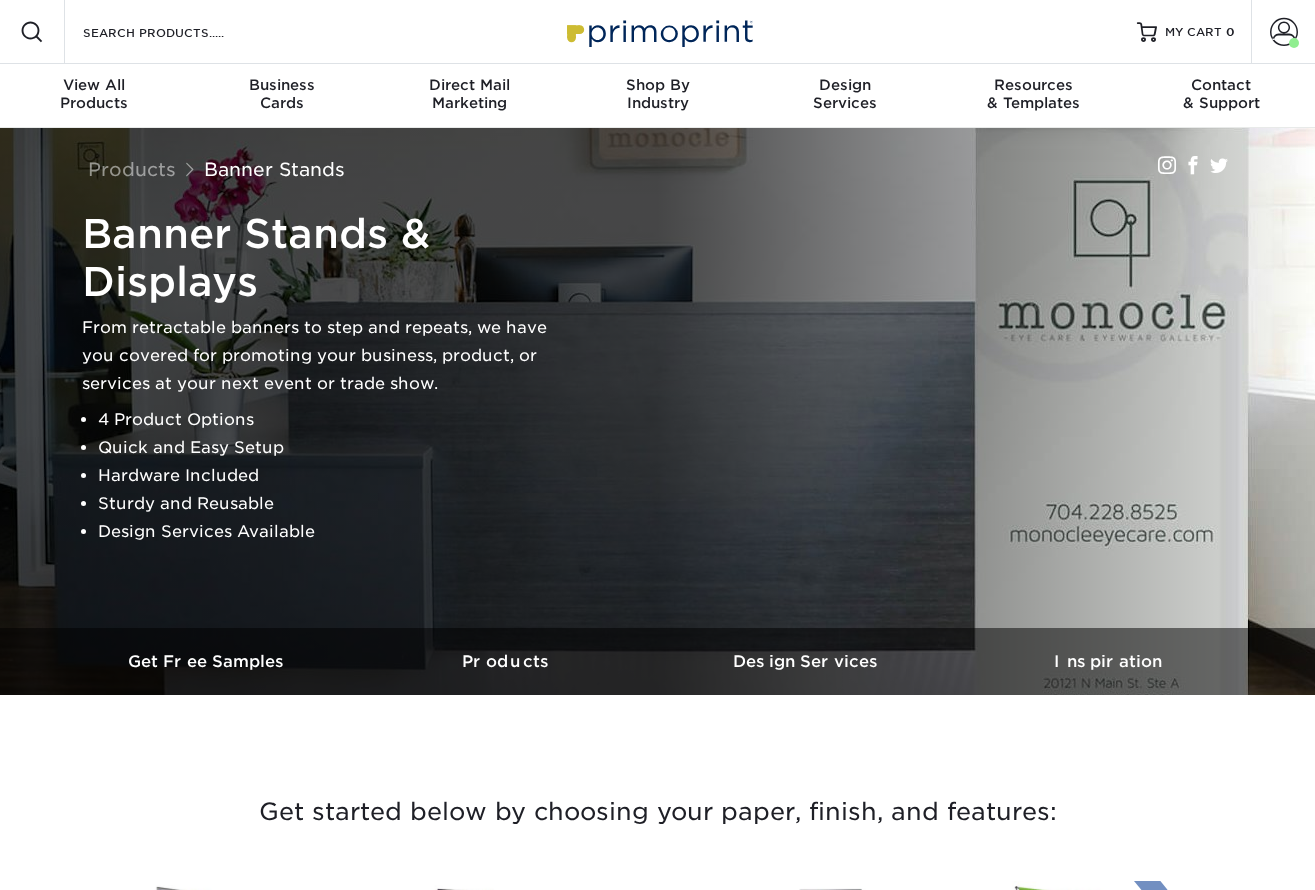 scroll, scrollTop: 0, scrollLeft: 0, axis: both 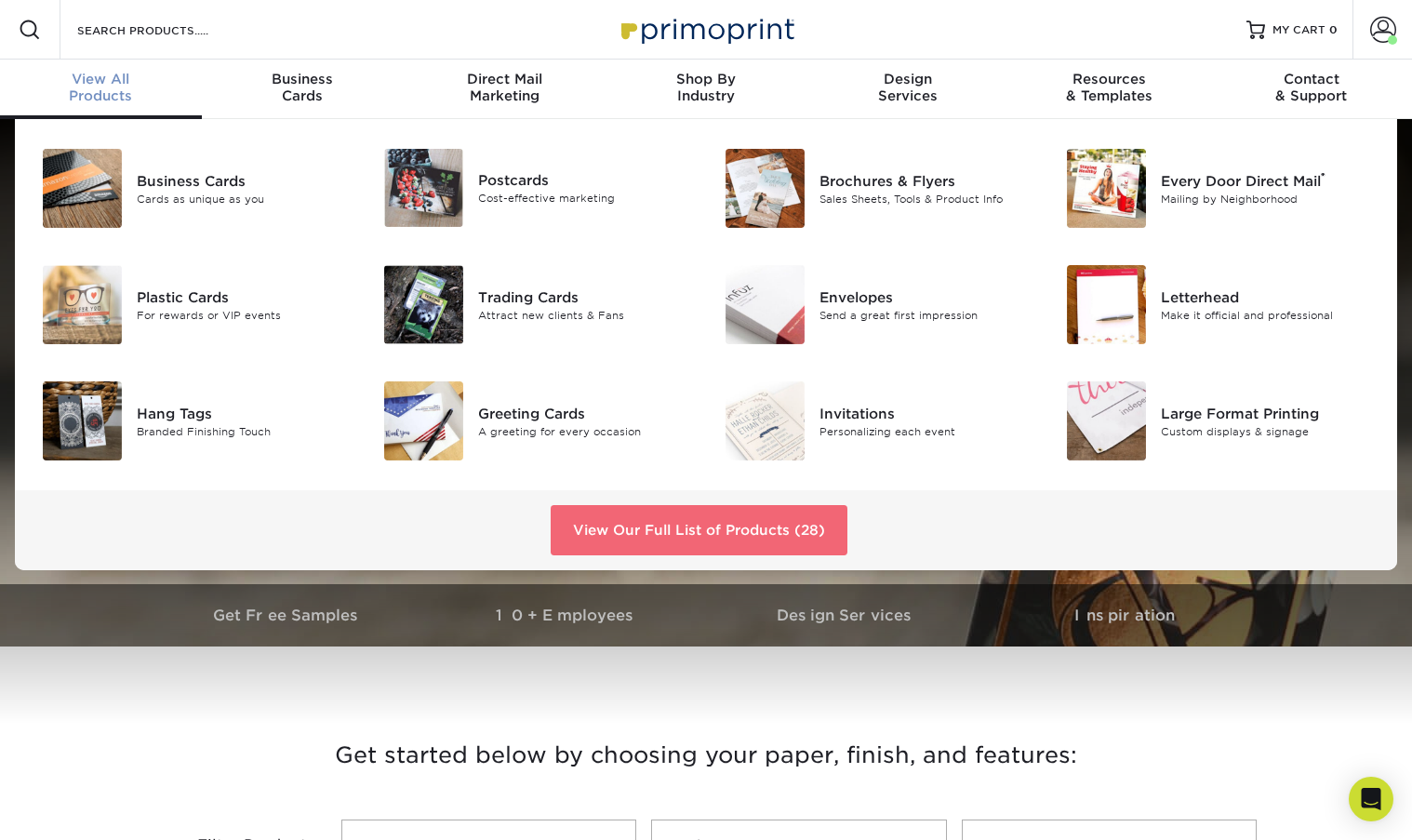 click on "View Our Full List of Products (28)" at bounding box center [699, 530] 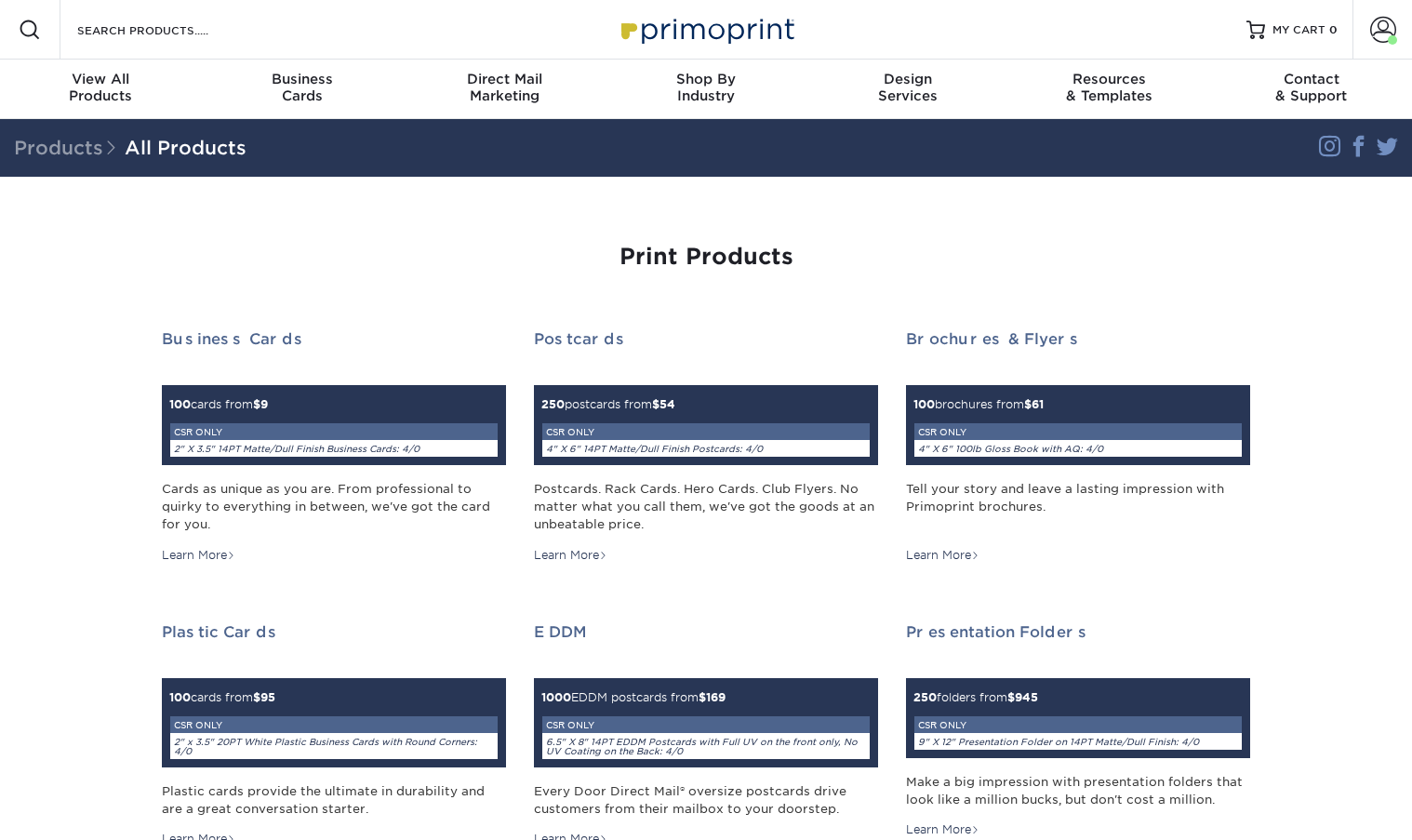 scroll, scrollTop: 0, scrollLeft: 0, axis: both 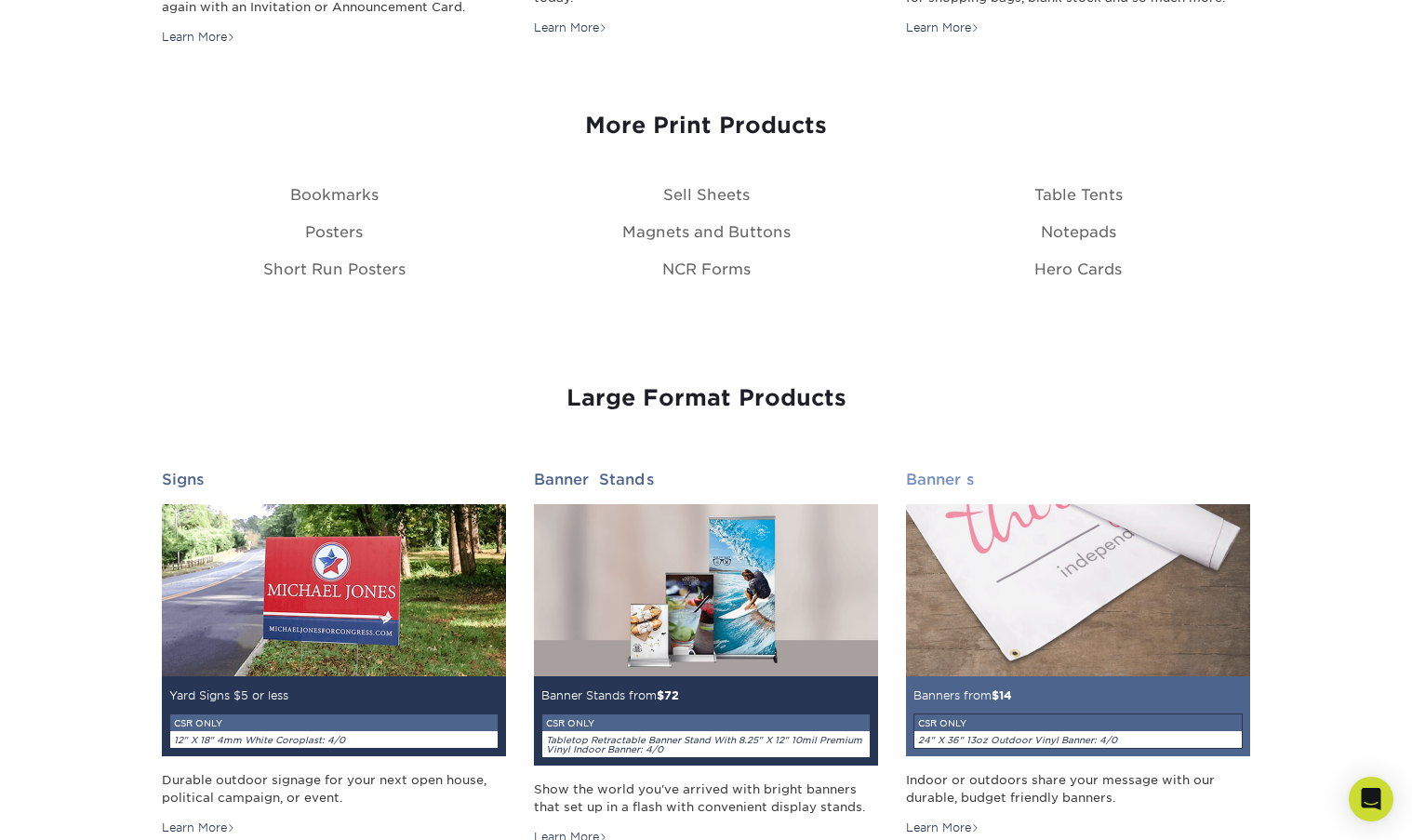 click at bounding box center (1078, 590) 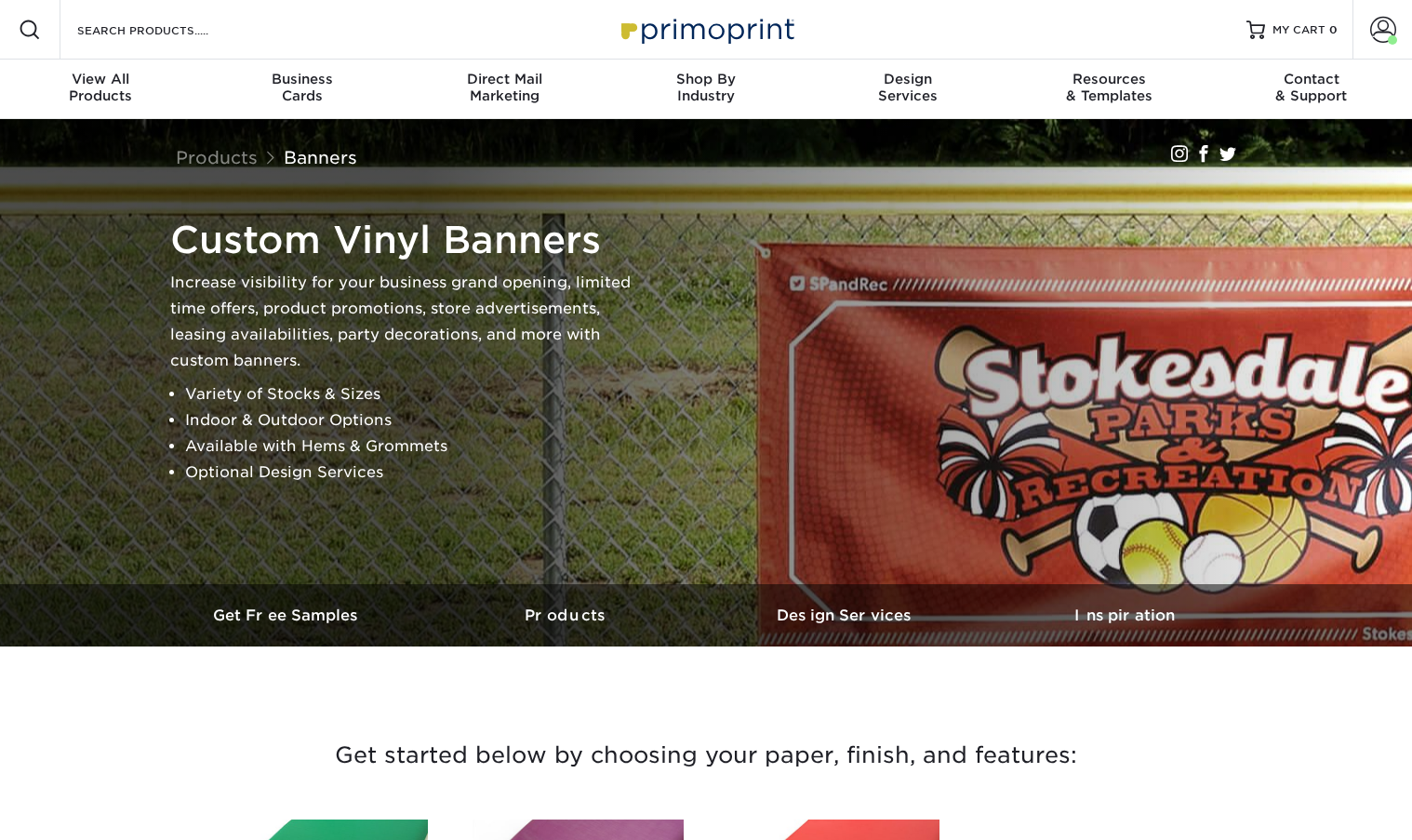 scroll, scrollTop: 0, scrollLeft: 0, axis: both 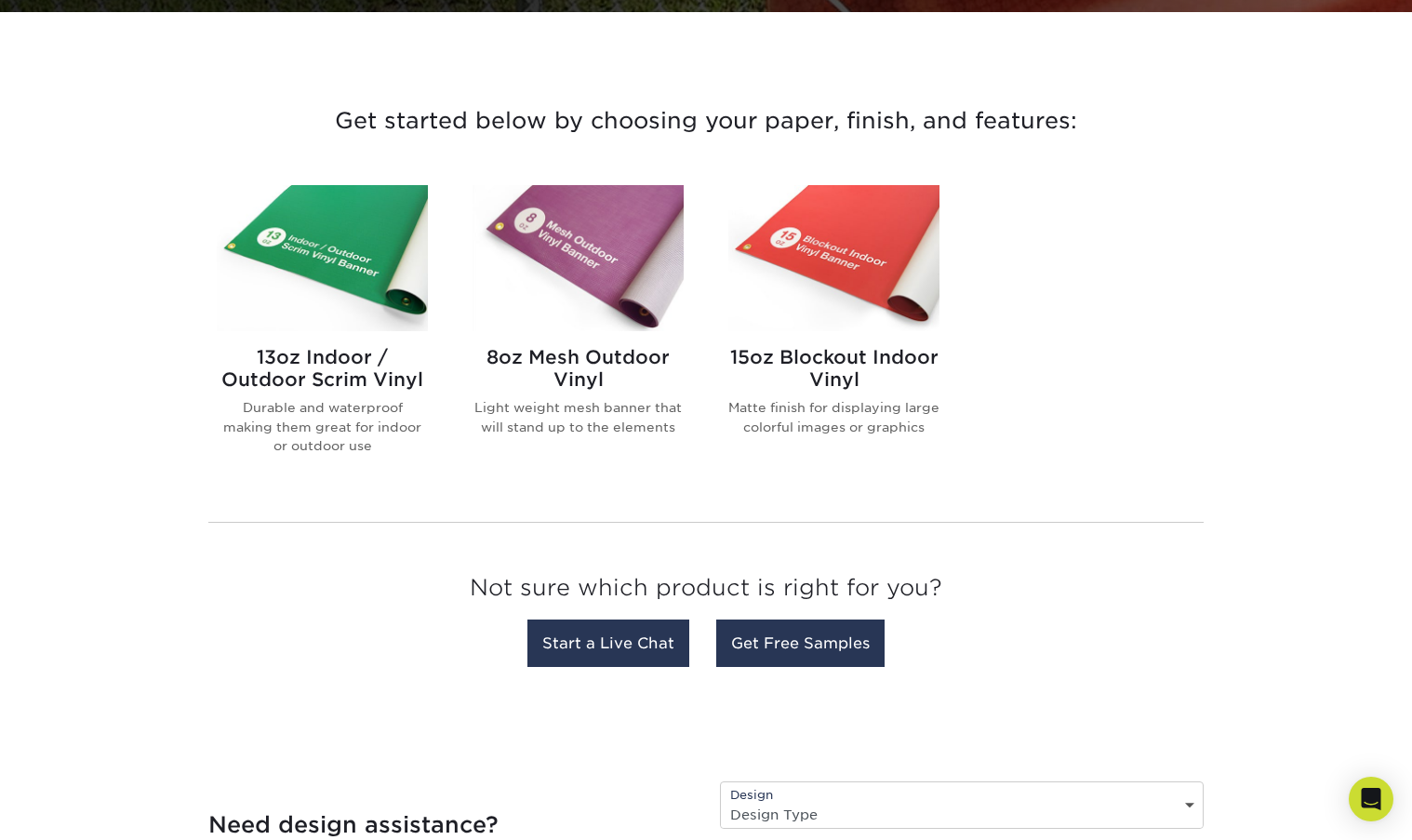 click on "13oz Indoor / Outdoor Scrim Vinyl" at bounding box center [322, 368] 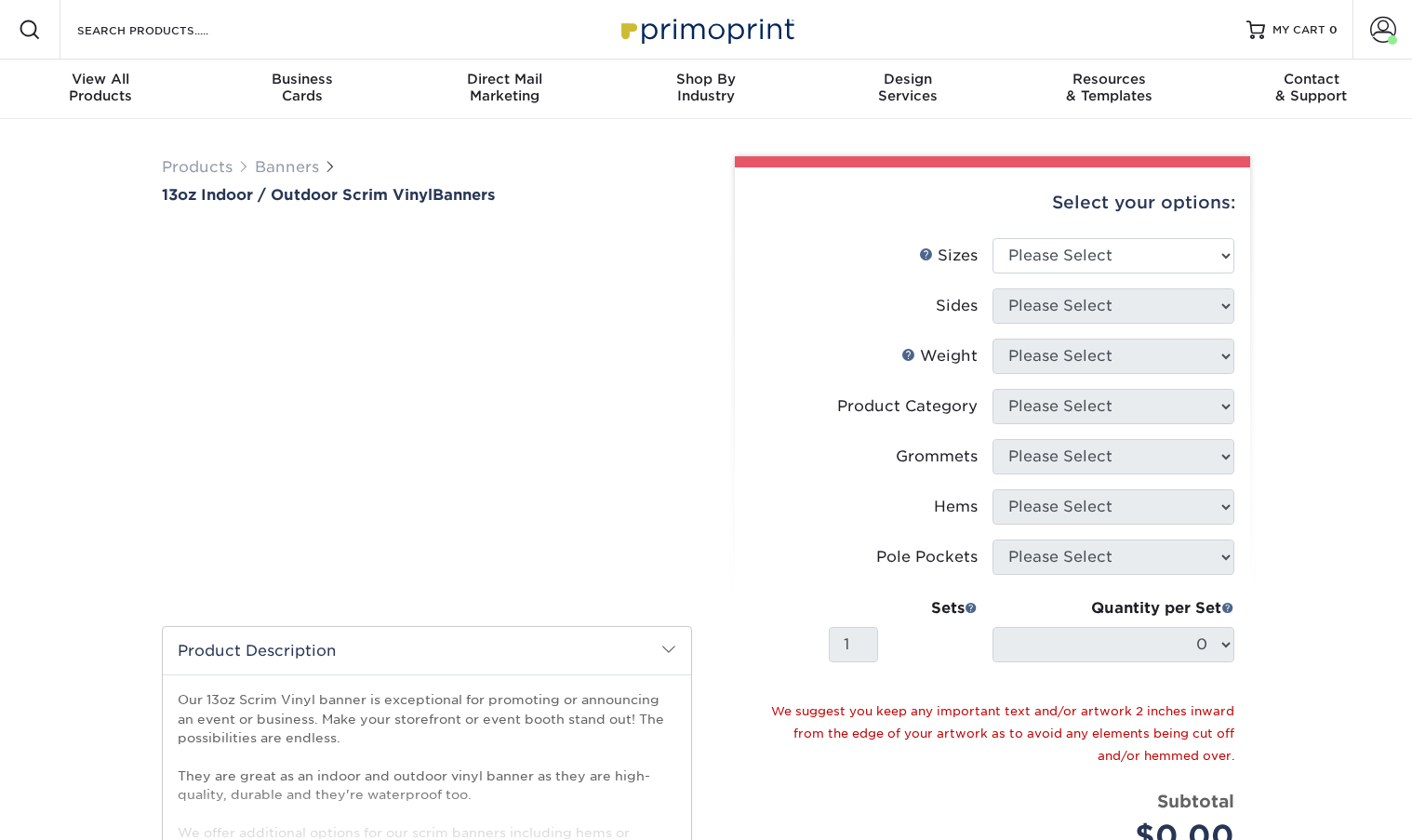 scroll, scrollTop: 0, scrollLeft: 0, axis: both 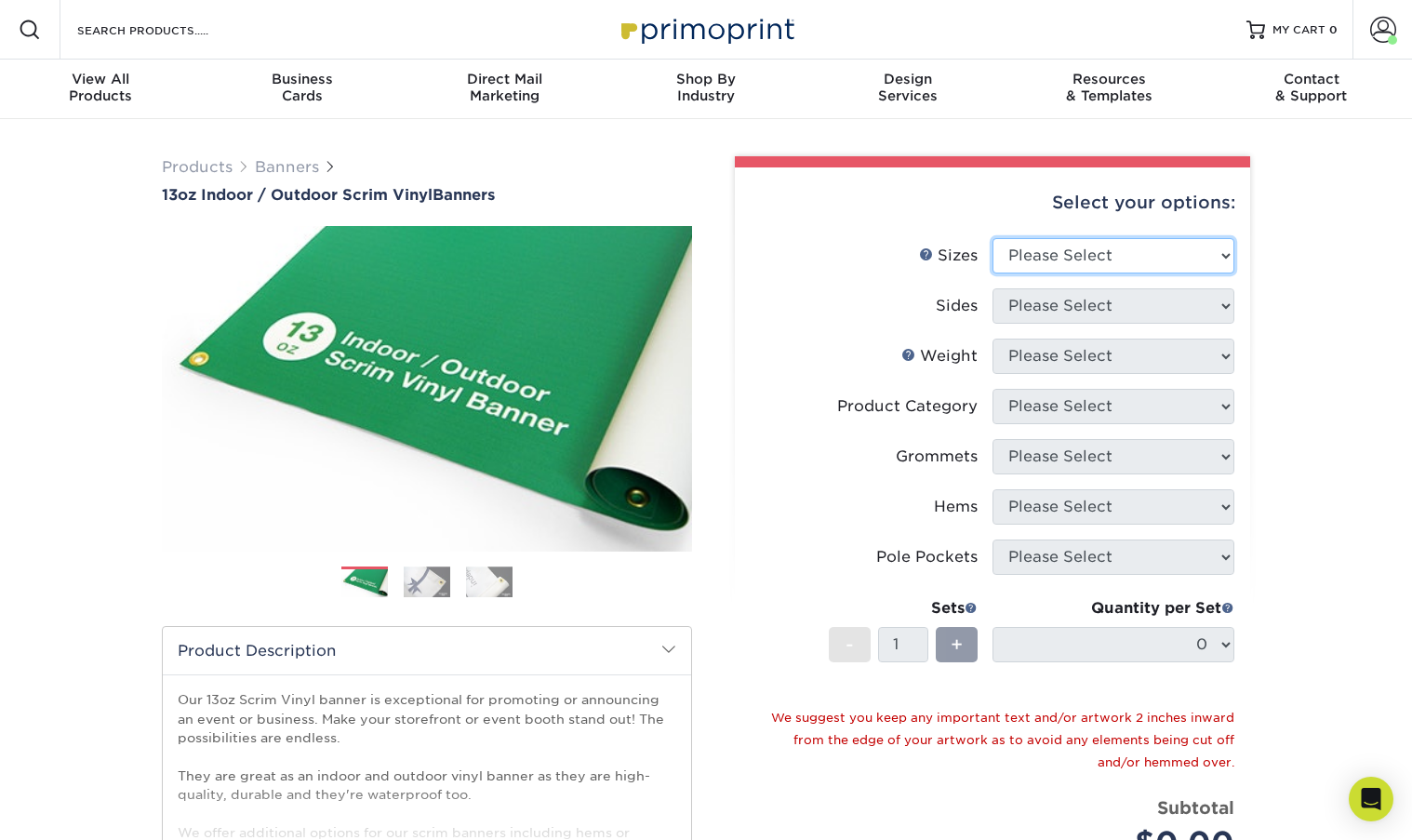 click on "Please Select
24" x 36"
24" x 48"
36" x 48"
36" x 60"
36" x 72"
36" x 96"
36" x 120"
36" x 144"
48" x 72"" at bounding box center (1113, 256) 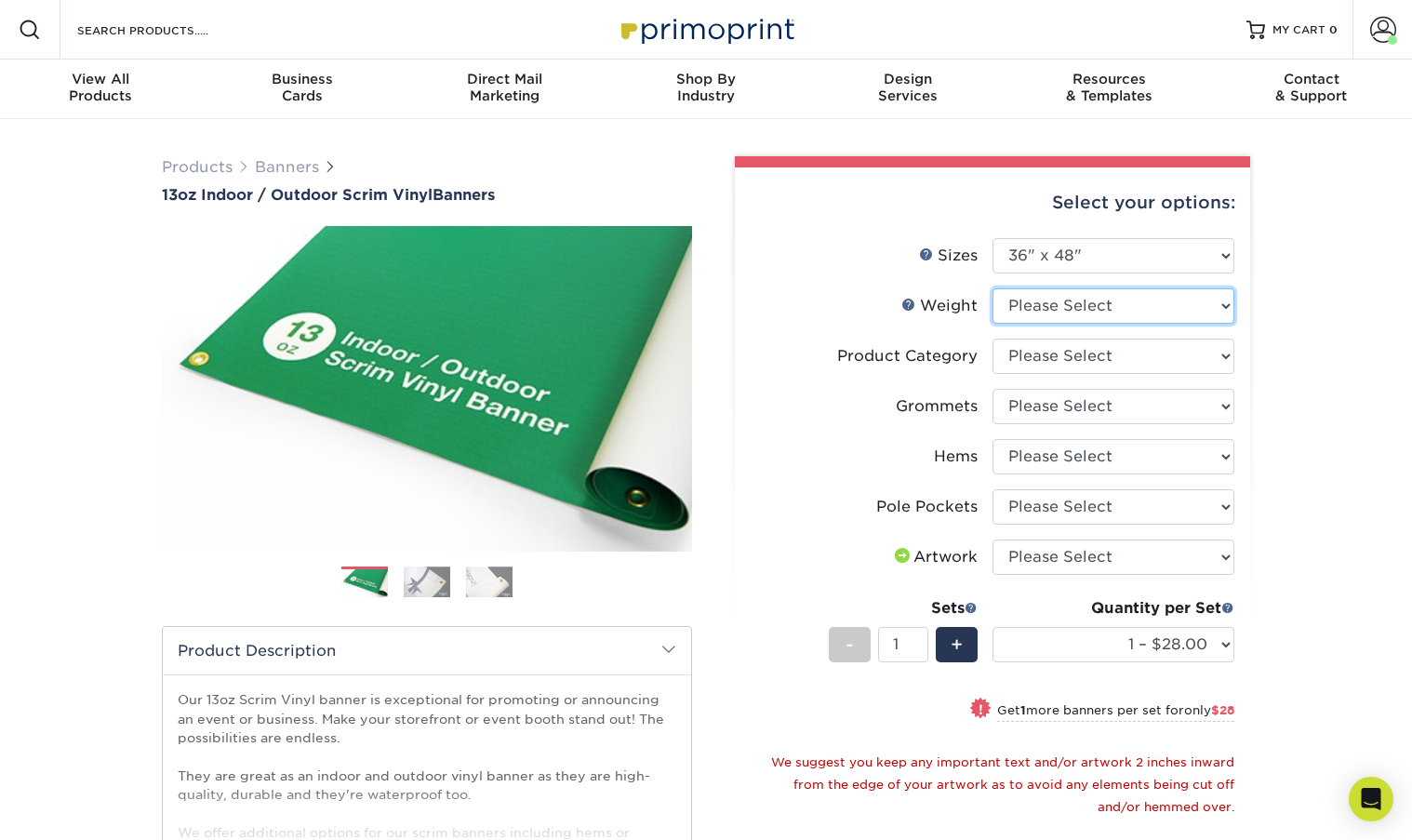 click on "Please Select 13OZ" at bounding box center [1113, 306] 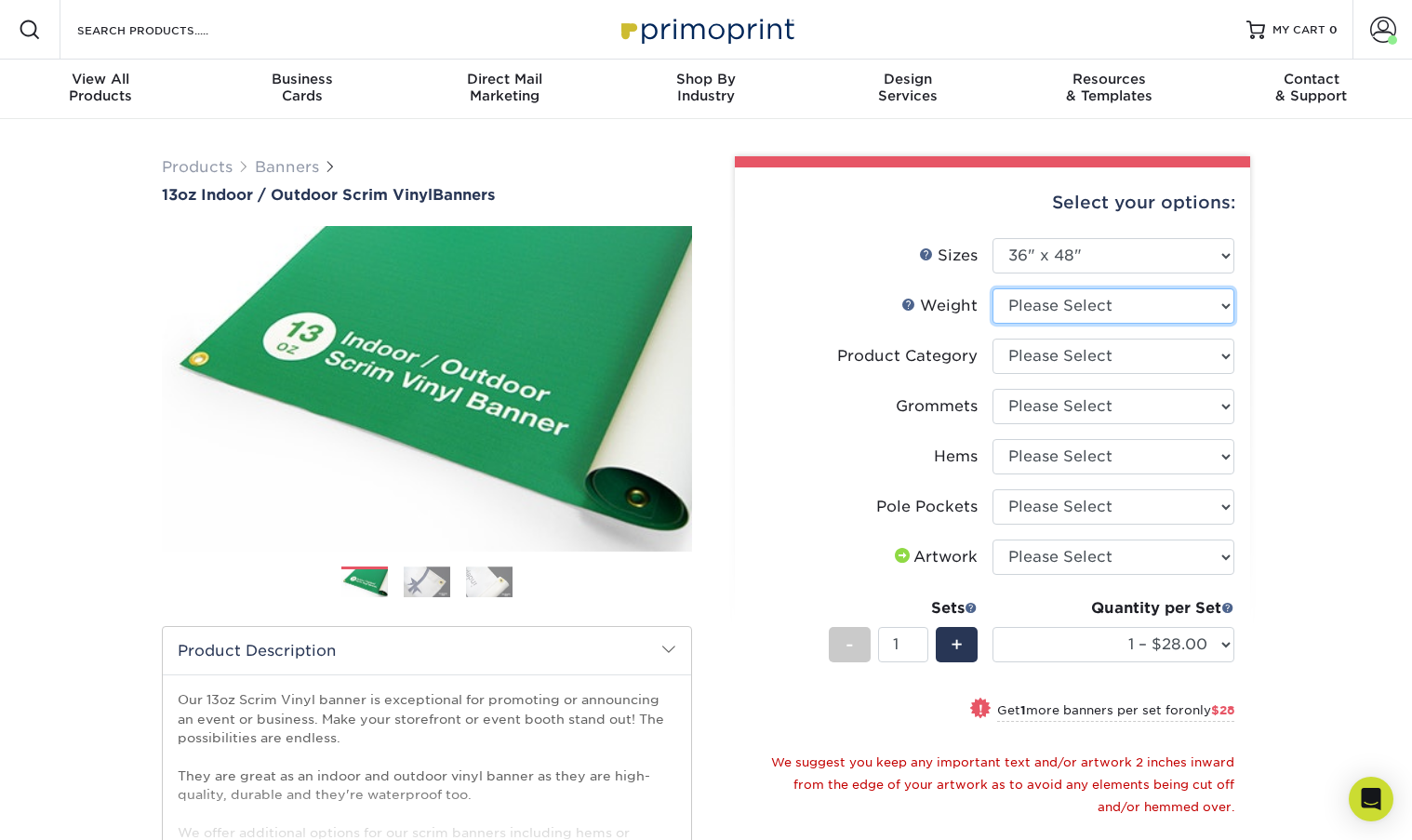 select on "13OZ" 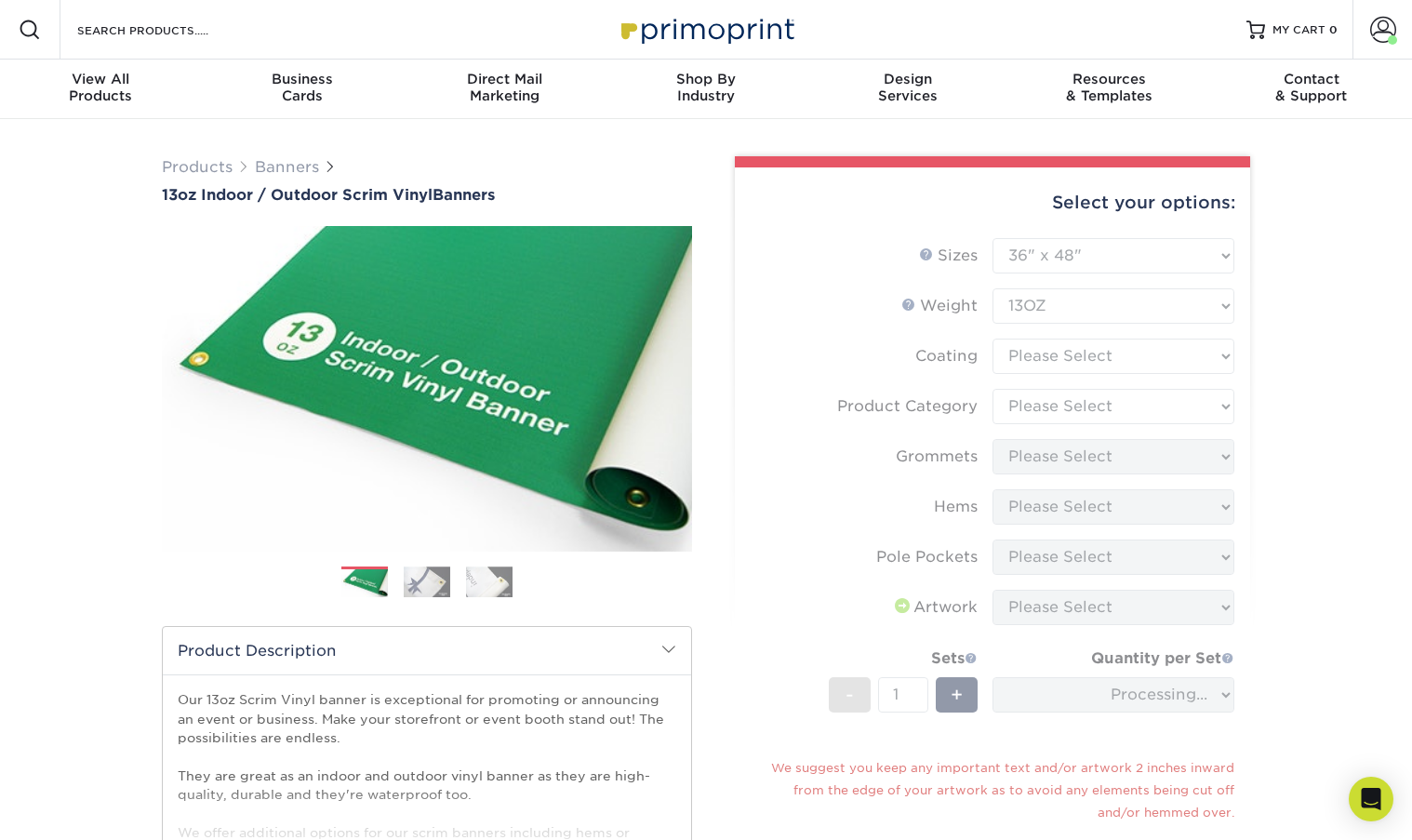 click on "Sizes Help Sizes
Please Select
24" x 36"
24" x 48" 36" x 48" 36" x 60" 36" x 72" 36" x 96" 36" x 120" - 1" at bounding box center (992, 595) 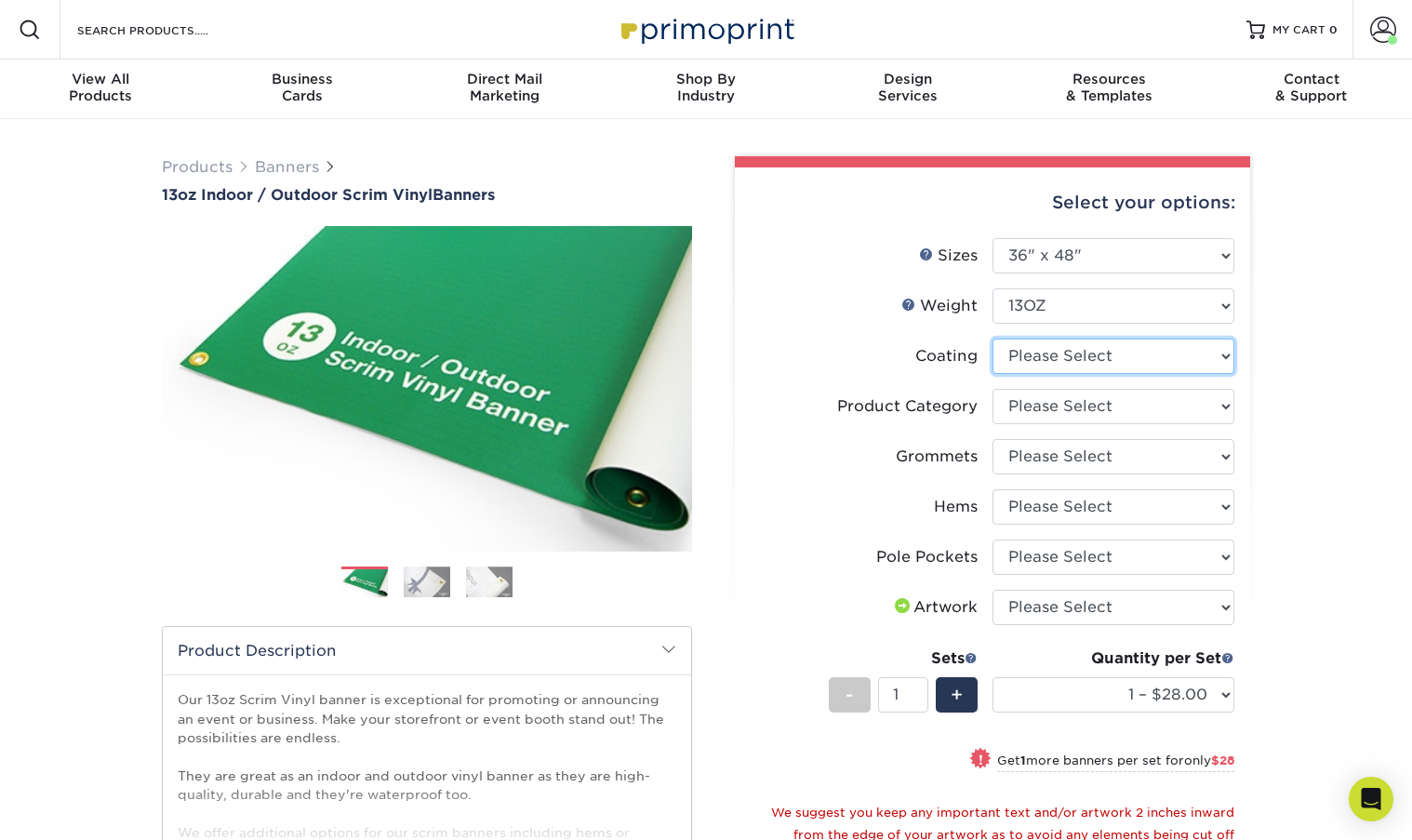 click at bounding box center (1113, 356) 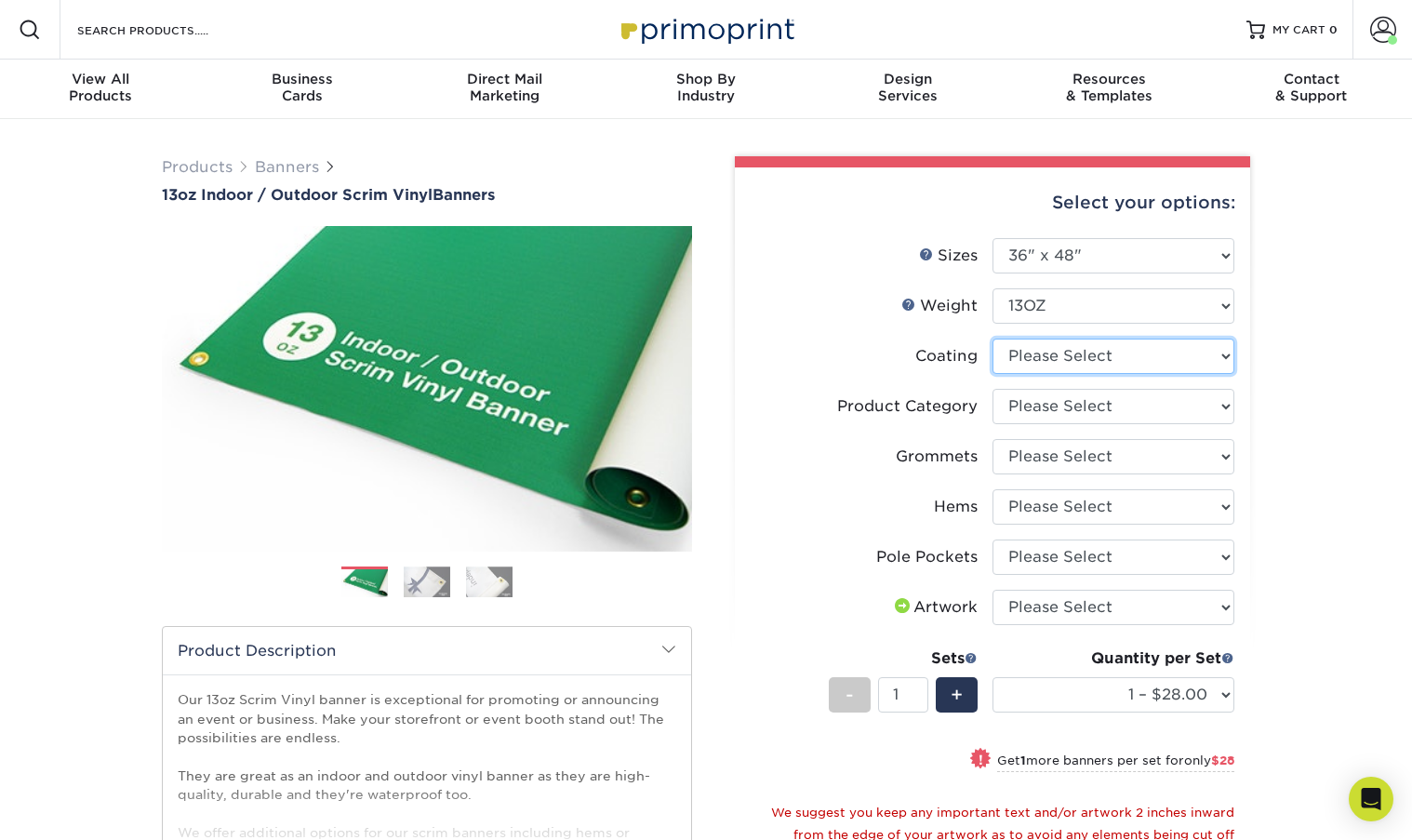 select on "3e7618de-abca-4bda-9f97-8b9129e913d8" 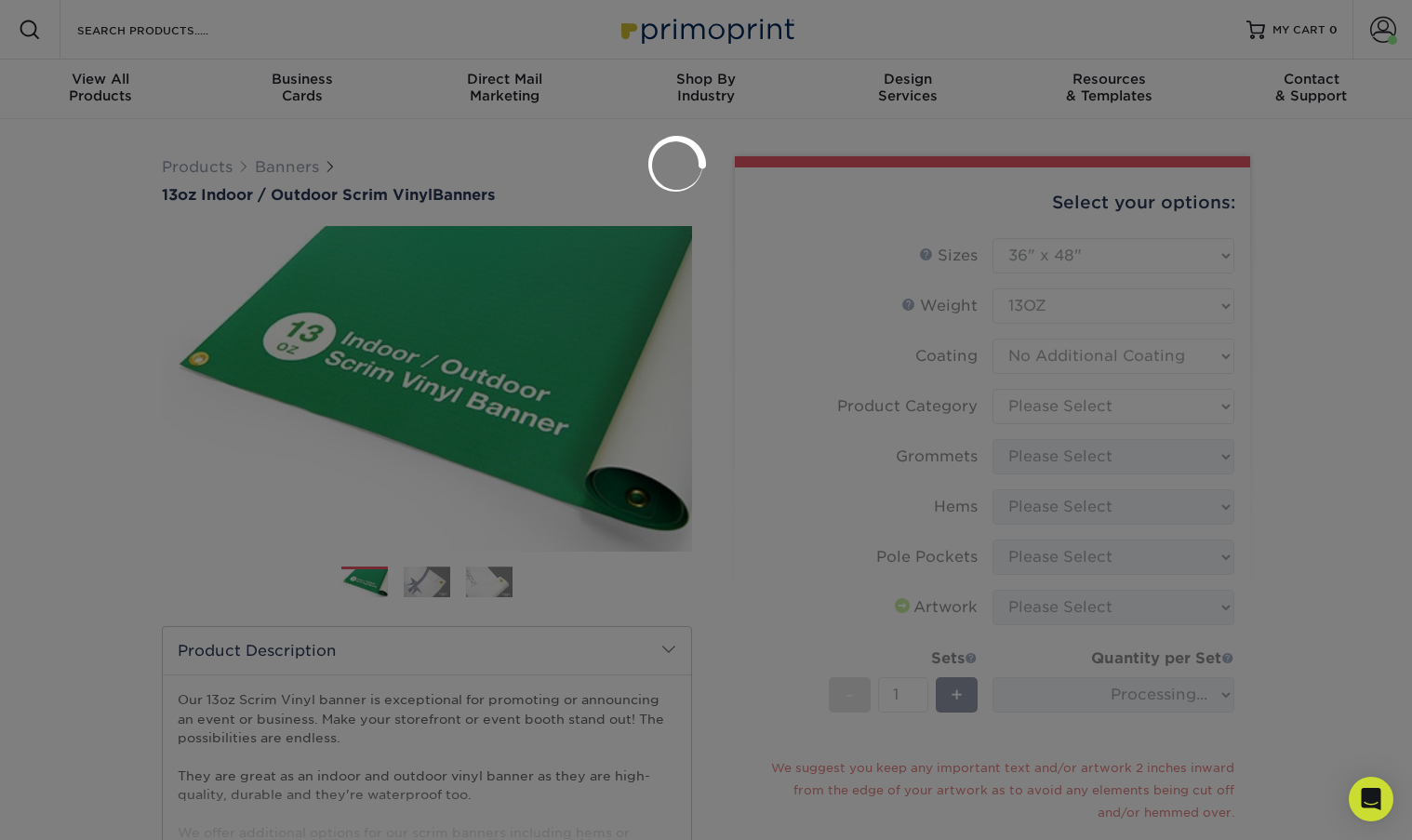 click at bounding box center (706, 420) 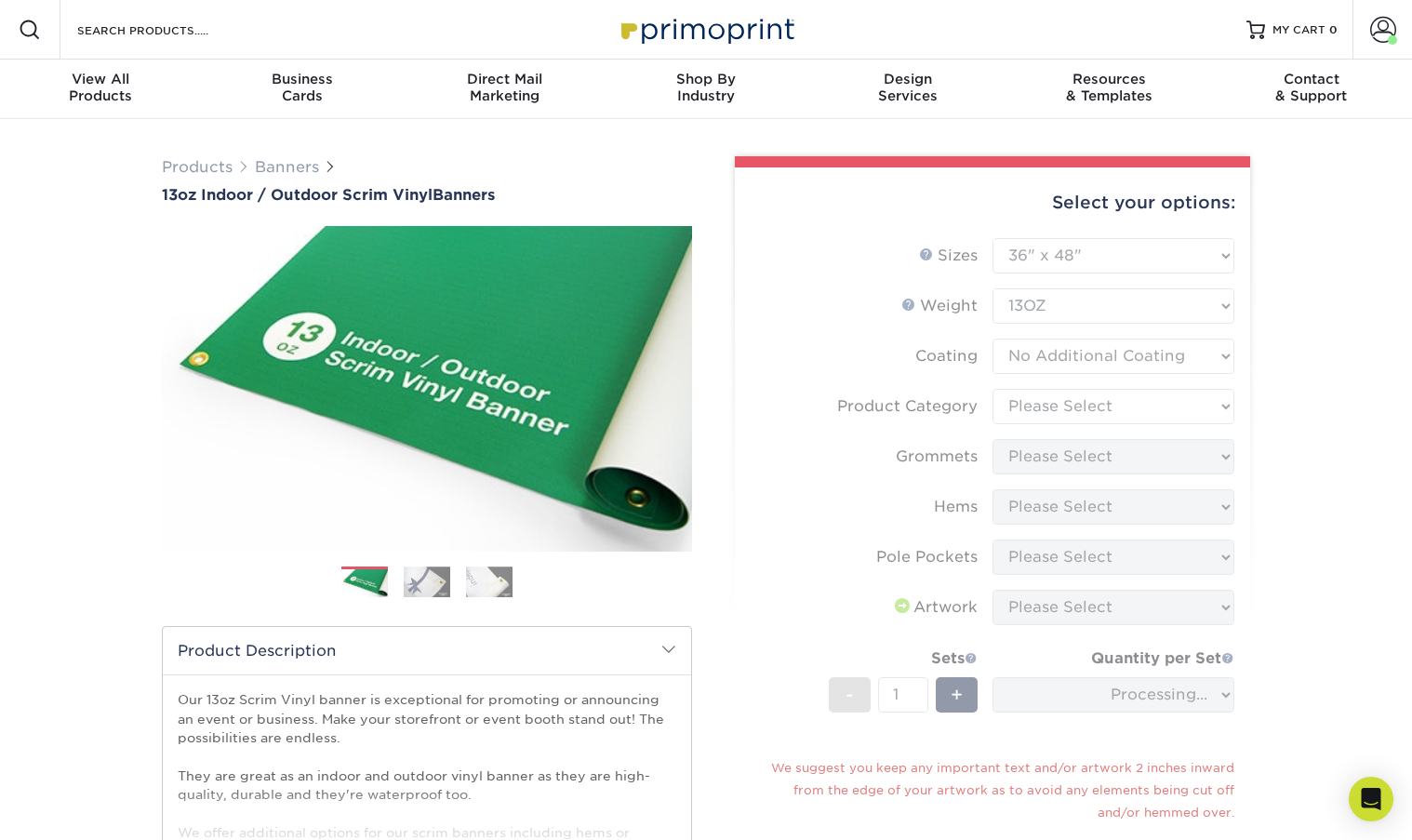click on "Sizes Help Sizes
Please Select
24" x 36"
24" x 48" 36" x 48" 36" x 60" 36" x 72" 36" x 96" 36" x 120" - 1" at bounding box center [992, 595] 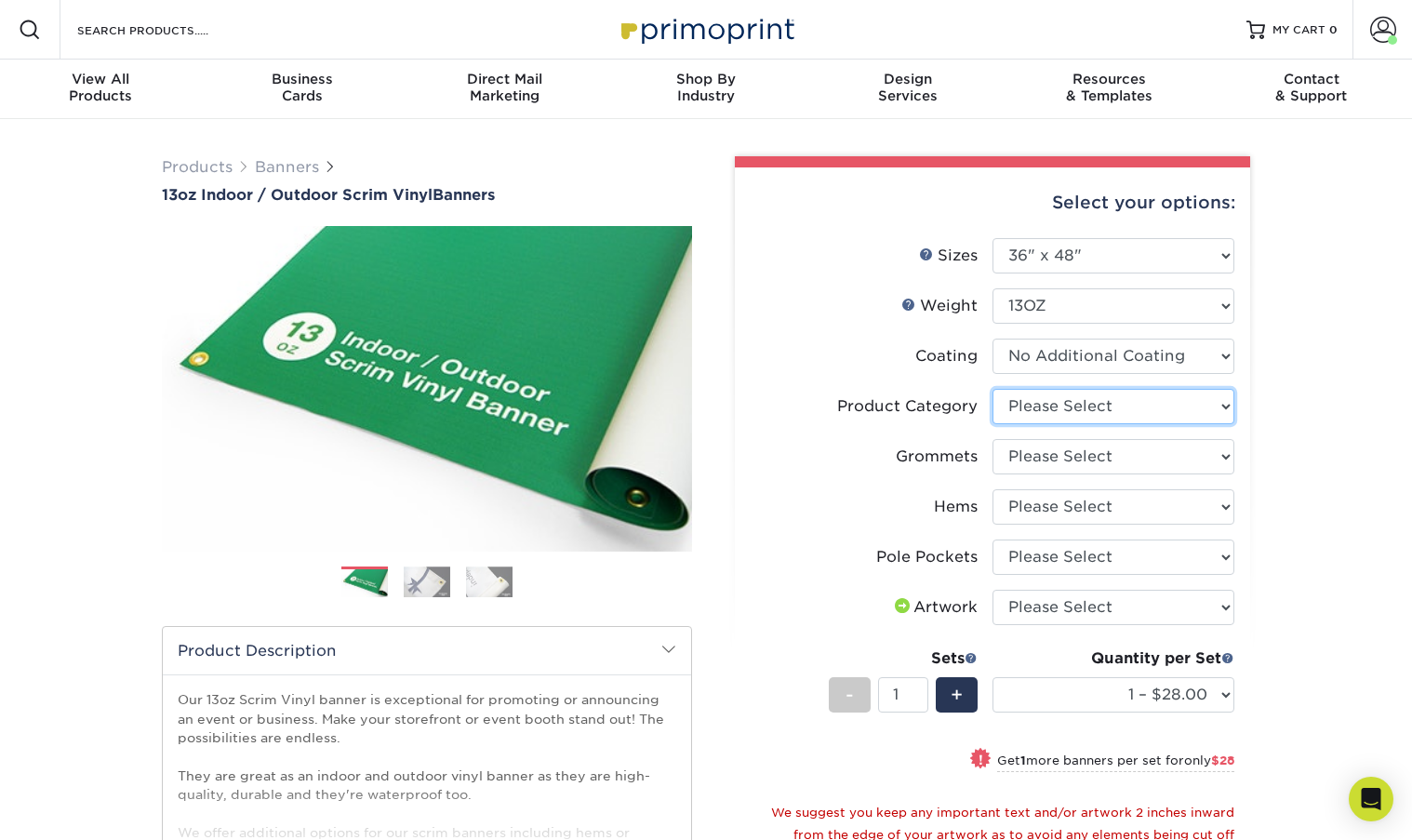 click on "Please Select 13oz Scrim Vinyl Banner - Matte" at bounding box center [1113, 407] 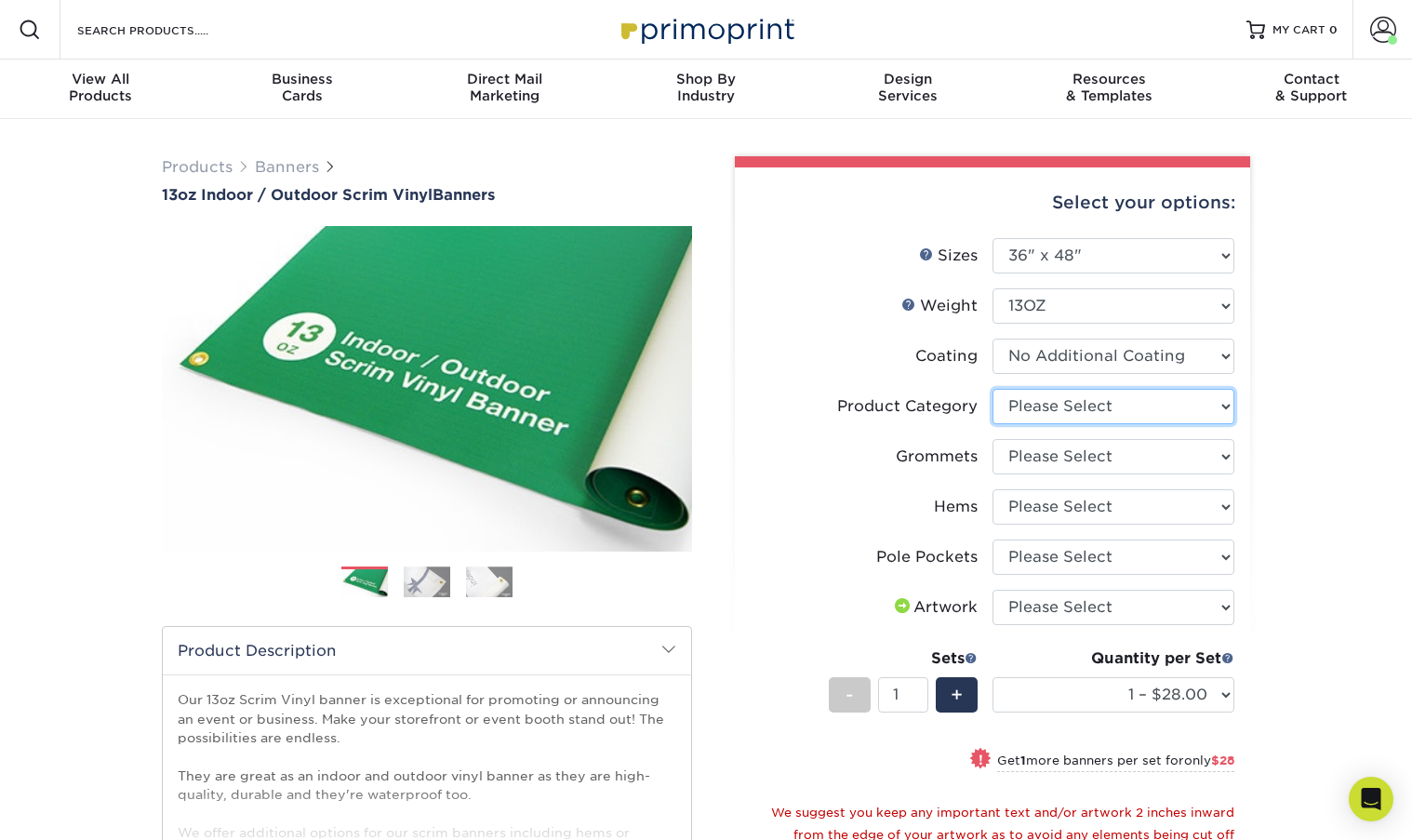select on "bb192c35-bb20-422d-b6fe-0c7f48e5aa48" 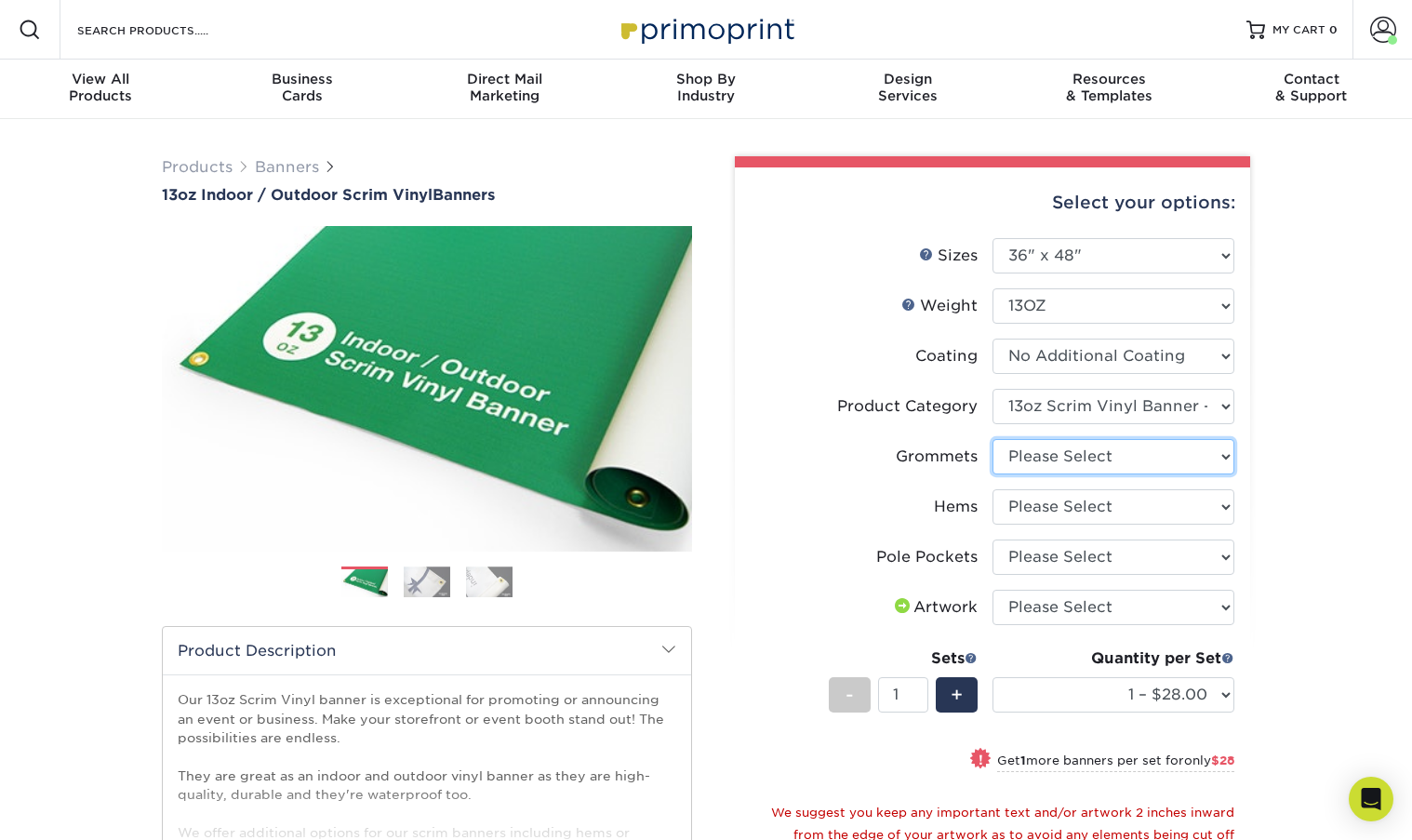 click on "Please Select No Grommets Yes, Grommet All 4 Corners Yes, Grommets Every 1 ft. Yes, Grommets Every 2 ft." at bounding box center [1113, 457] 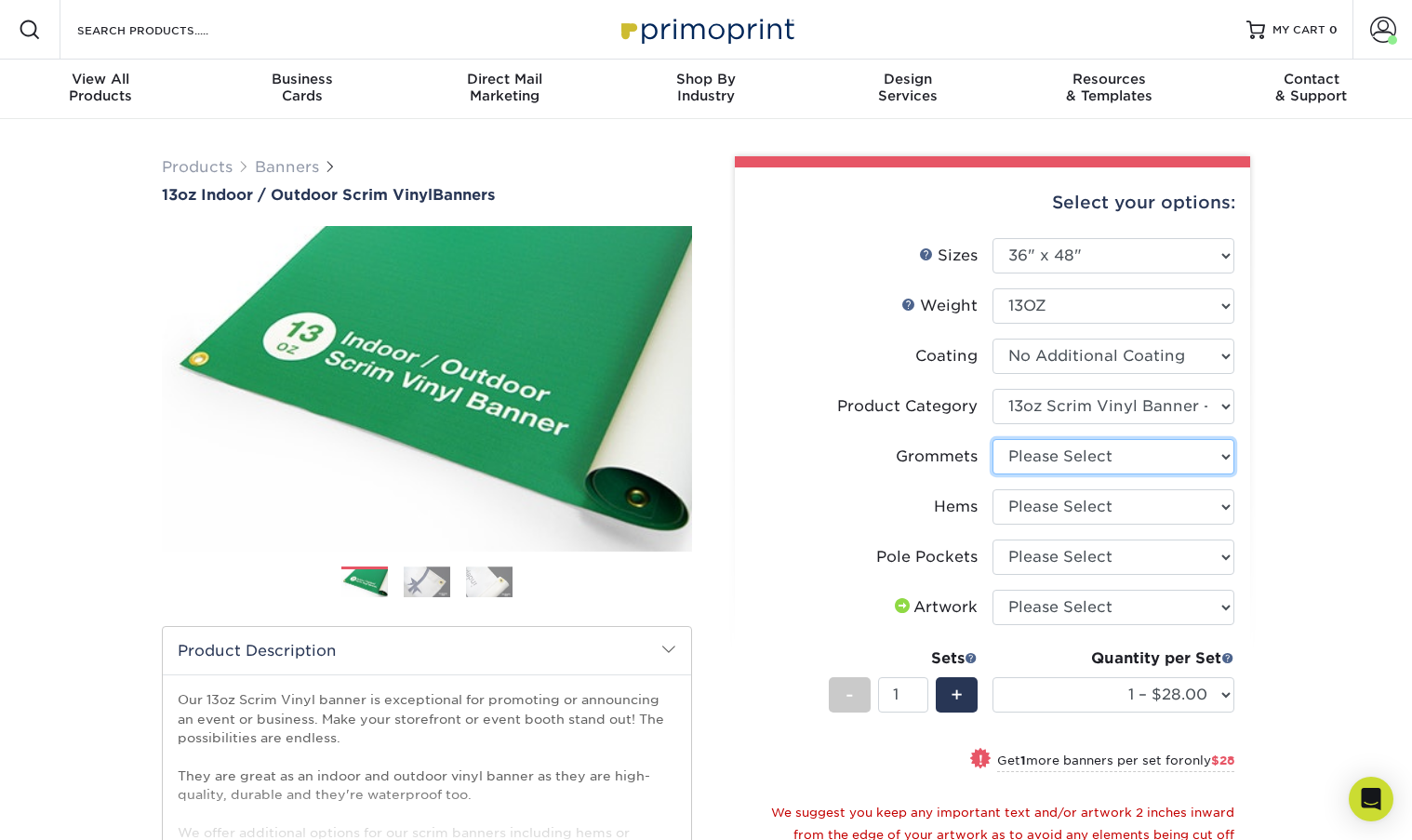 select on "90d329df-db80-4206-b821-ff9d3f363977" 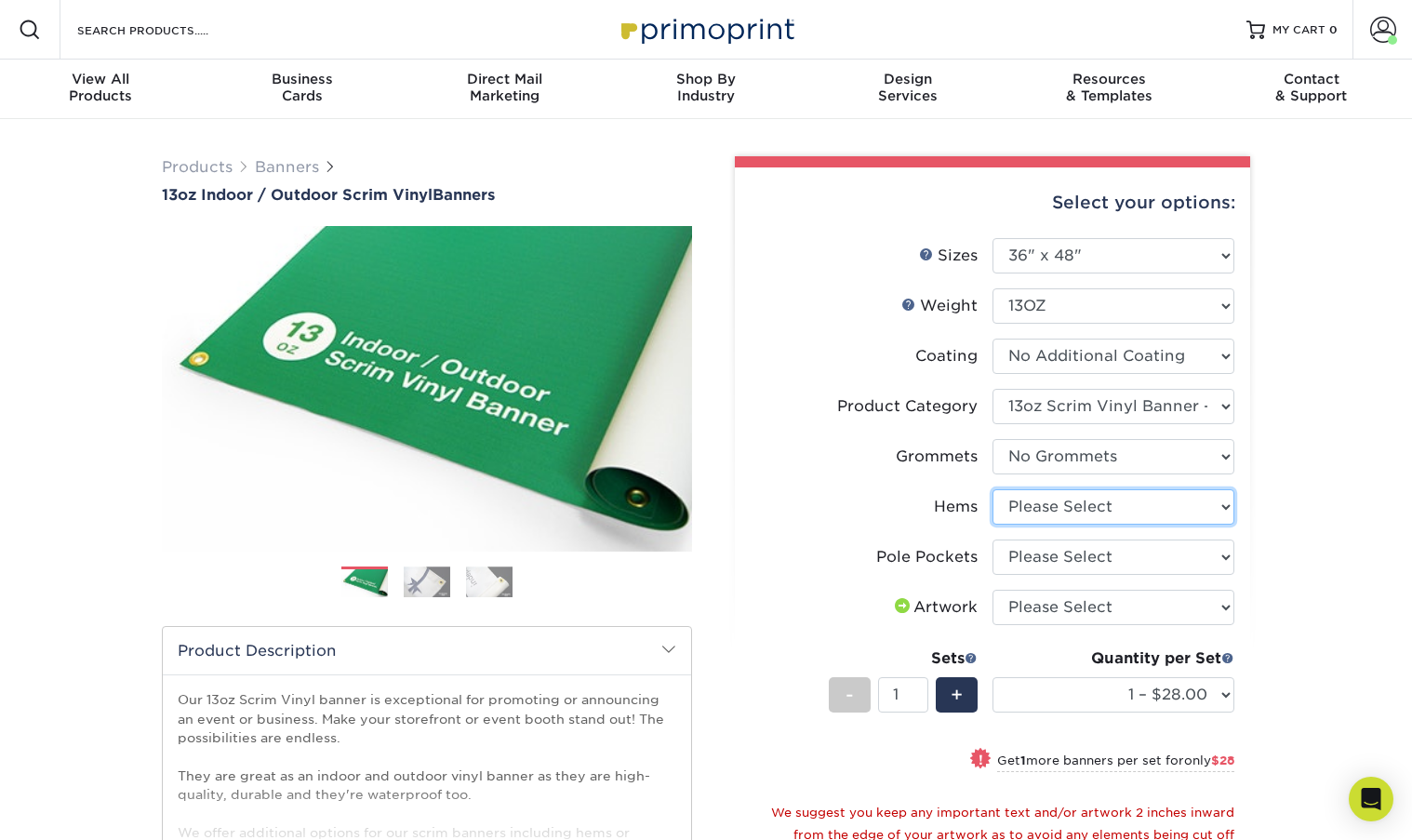 click on "Please Select No Hems/Pole Pockets Yes, Hems Top and Bottom Only Yes, Hems All 4 Sides" at bounding box center [1113, 507] 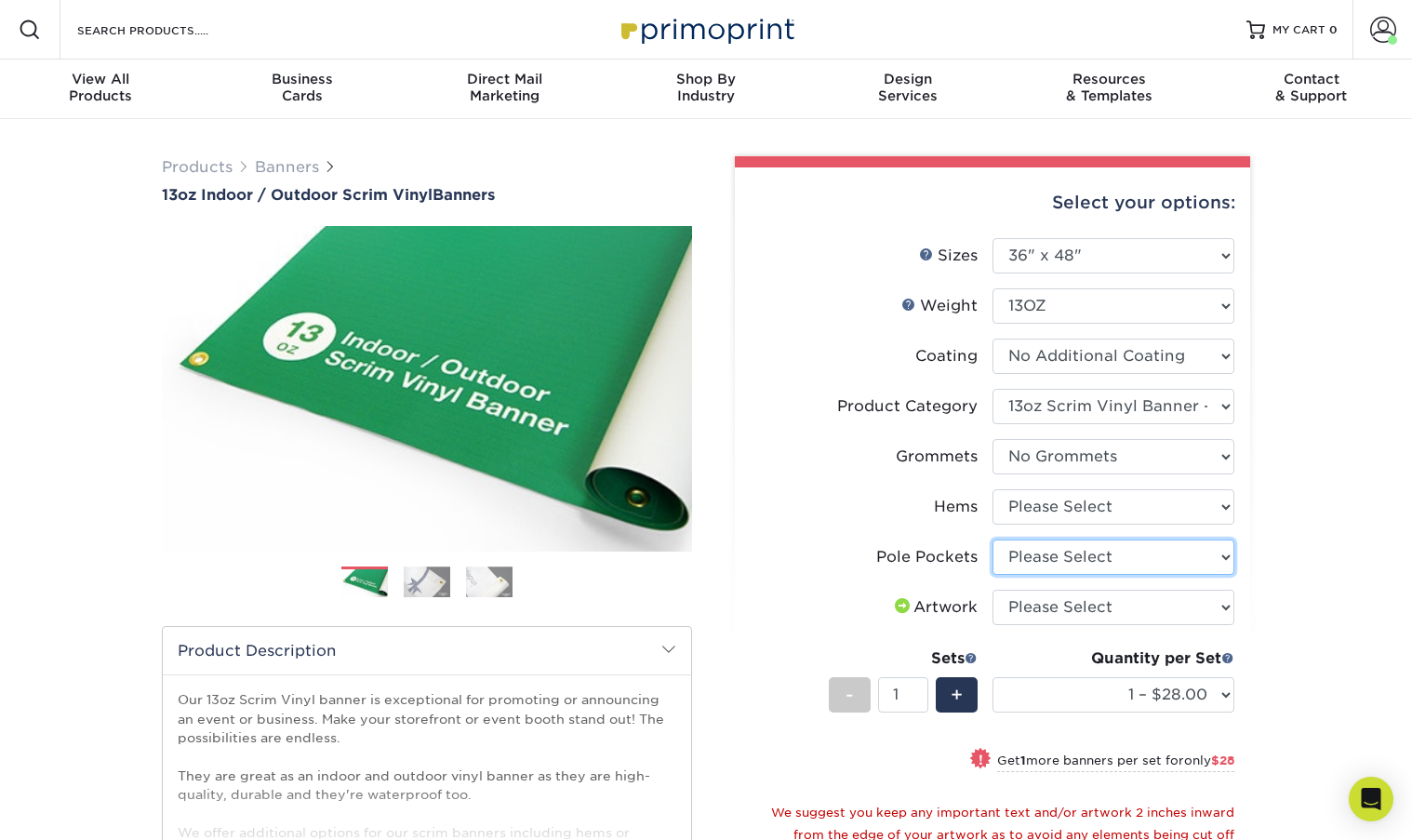 click on "Please Select No Pole Pockets 2 in. Left and Right 2 in. Top and Bottom 4 in. Left and Right Pole Pocket - 4 in. Top and Bottom" at bounding box center [1113, 557] 